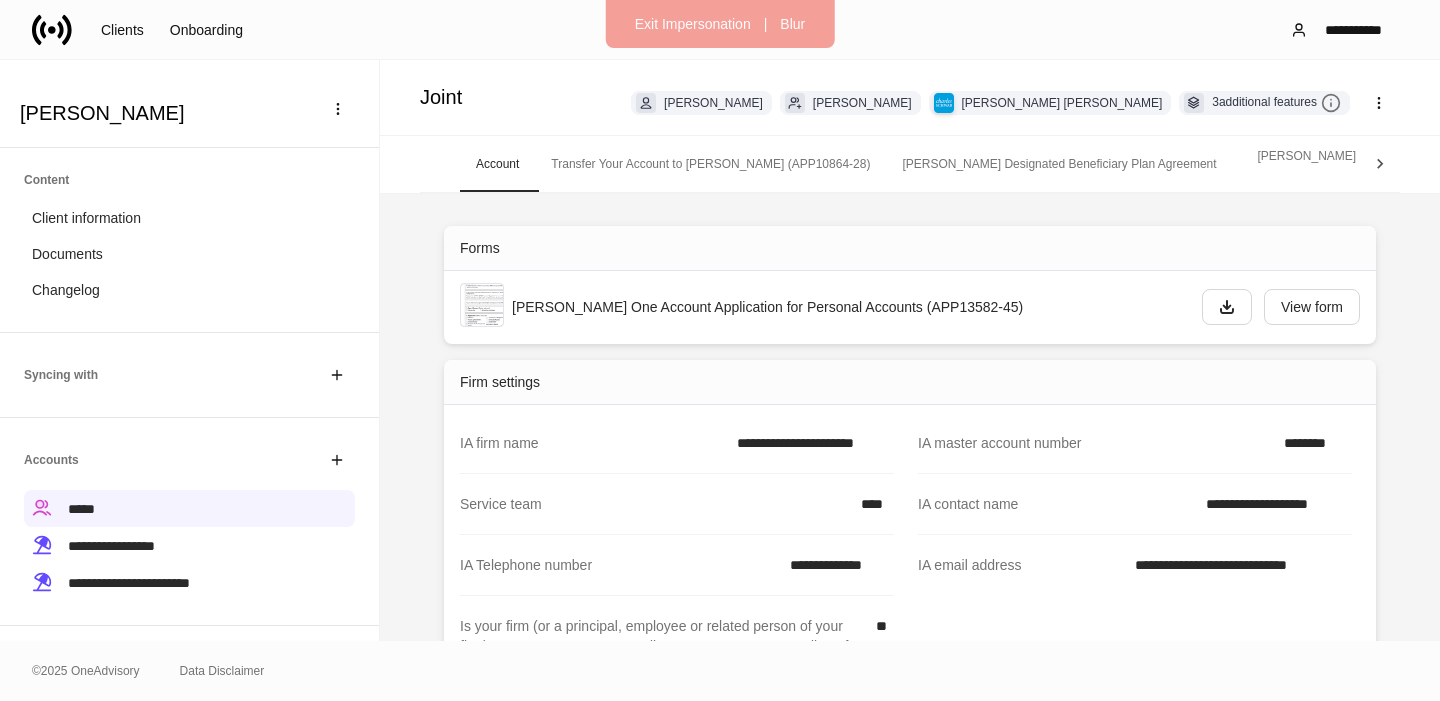 scroll, scrollTop: 0, scrollLeft: 0, axis: both 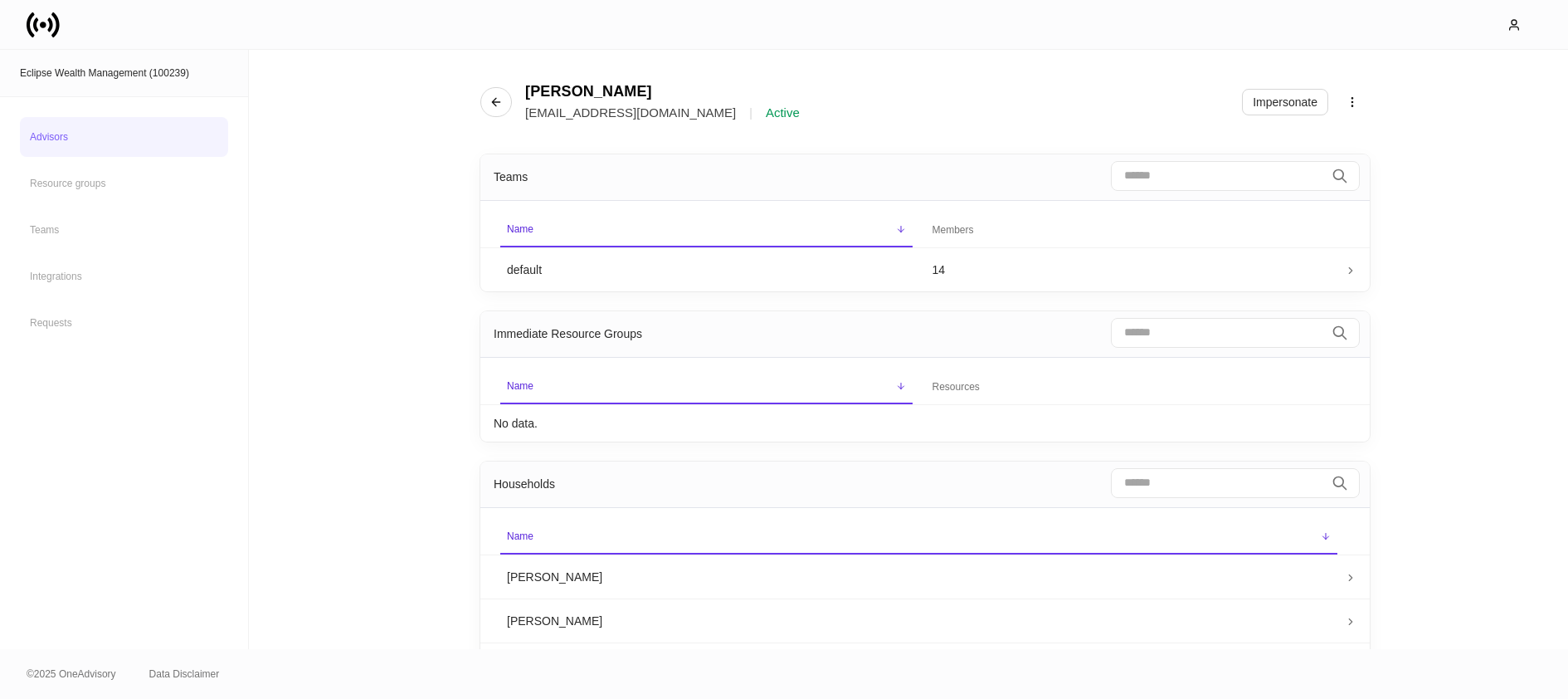 click 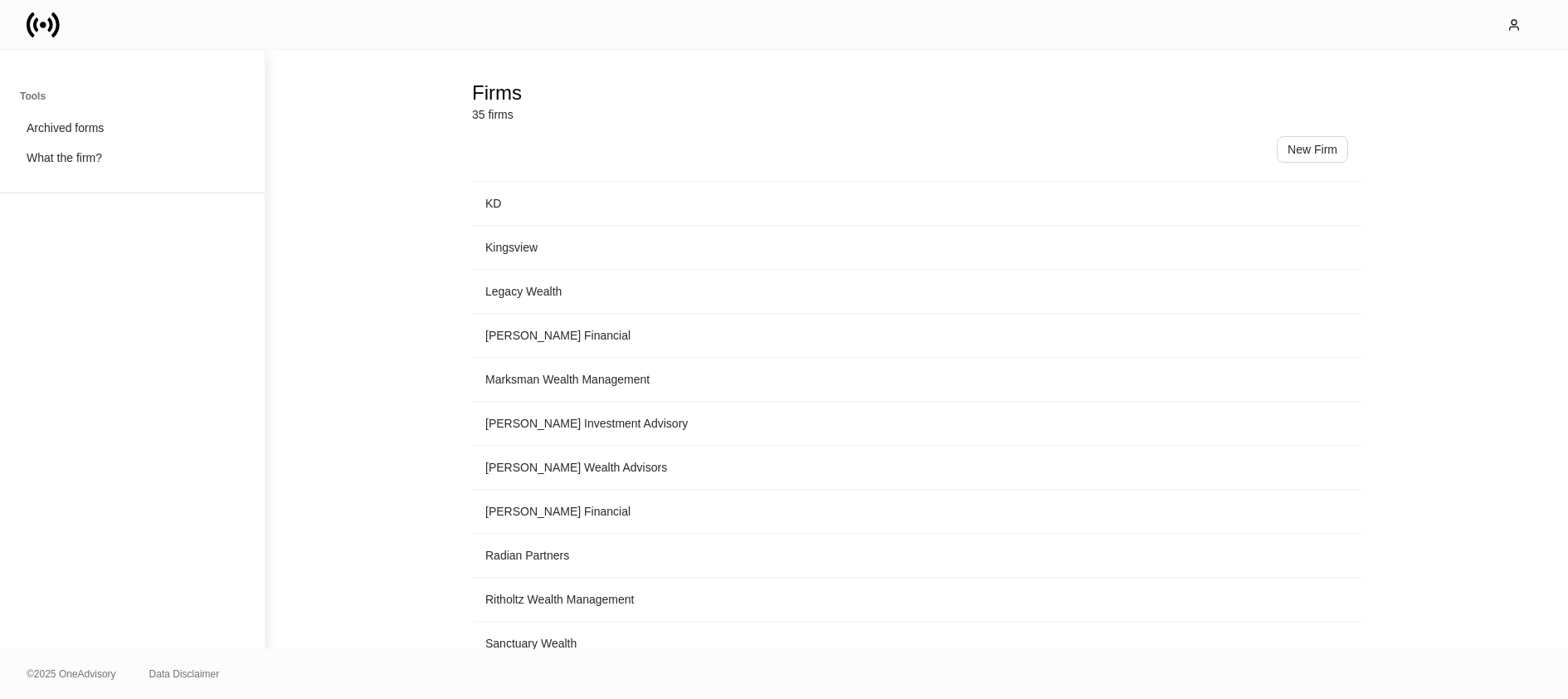 scroll, scrollTop: 1113, scrollLeft: 0, axis: vertical 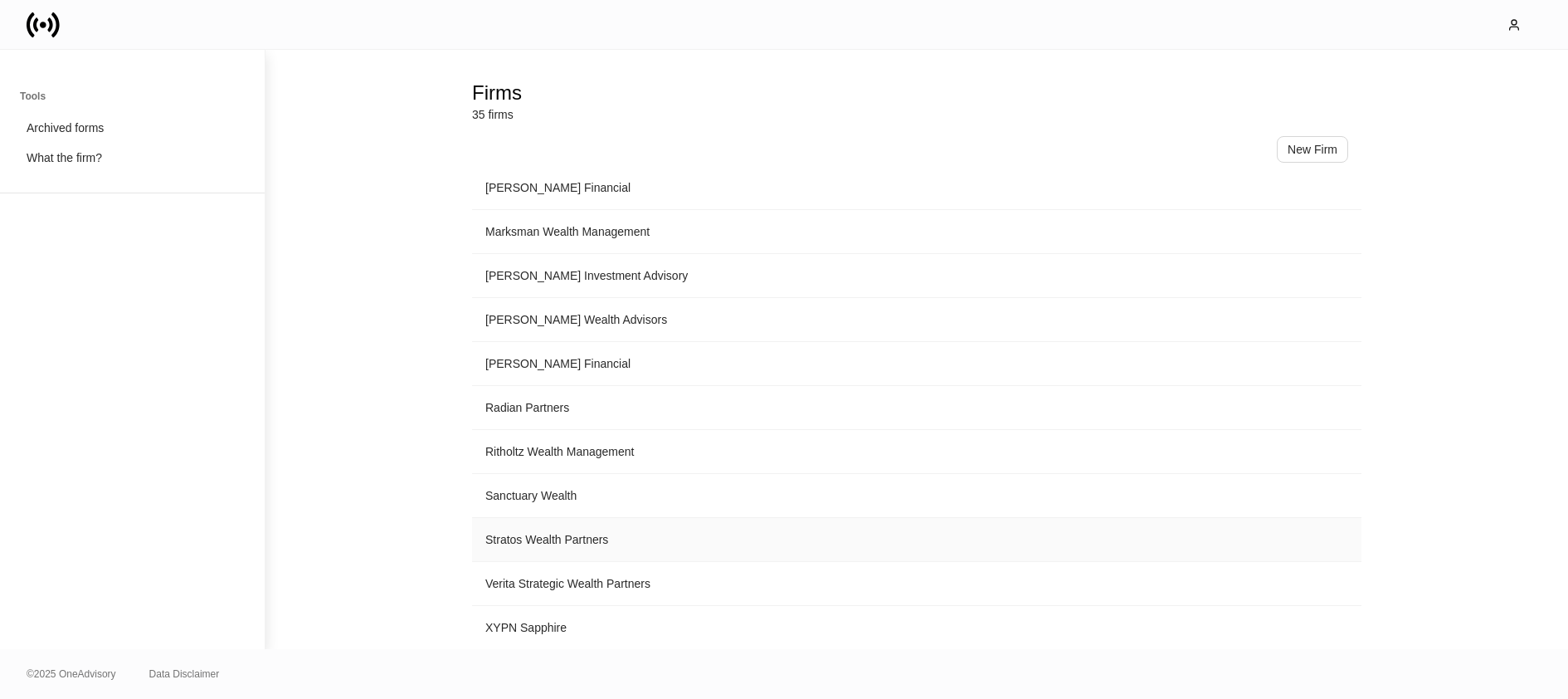 click on "Stratos Wealth Partners" at bounding box center [917, 540] 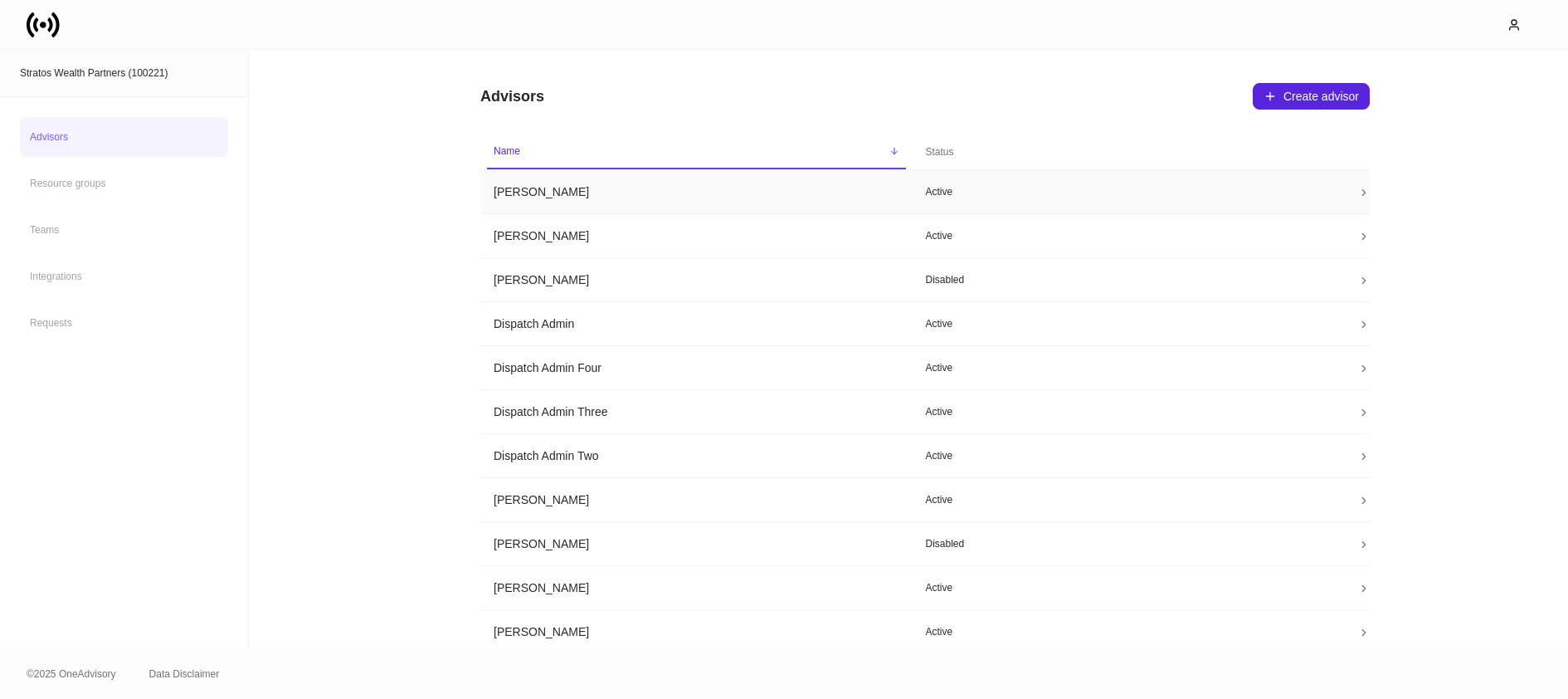 click on "Angela Ellingsworth" at bounding box center (696, 192) 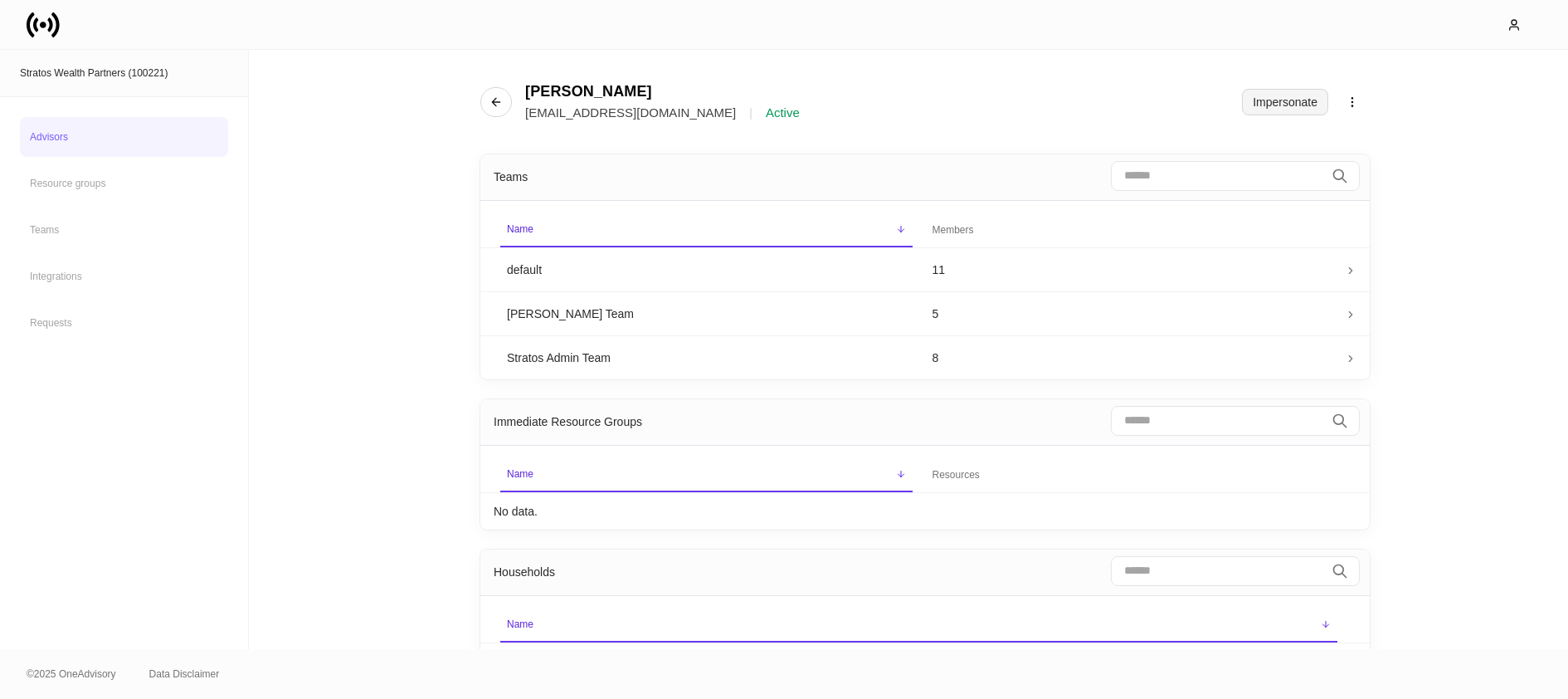 click on "Impersonate" at bounding box center (1285, 102) 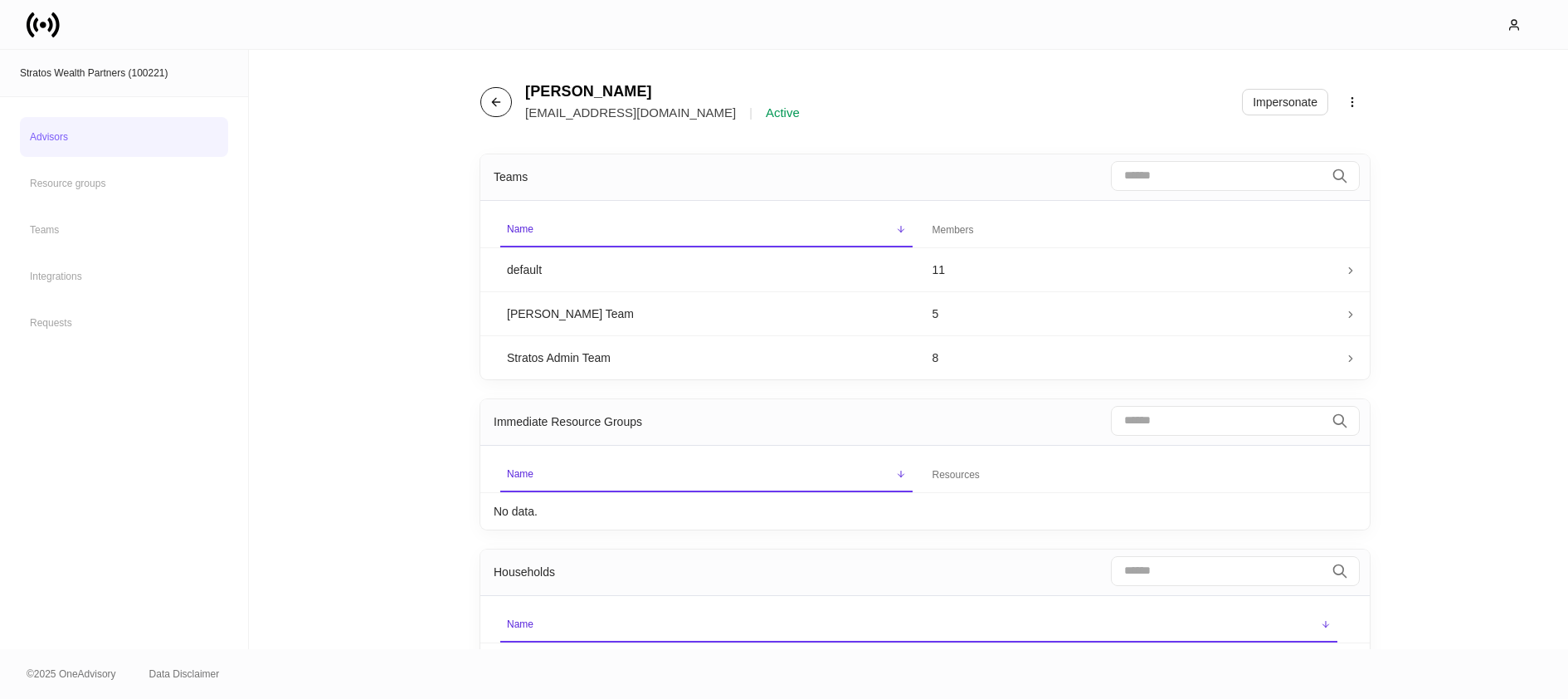 click 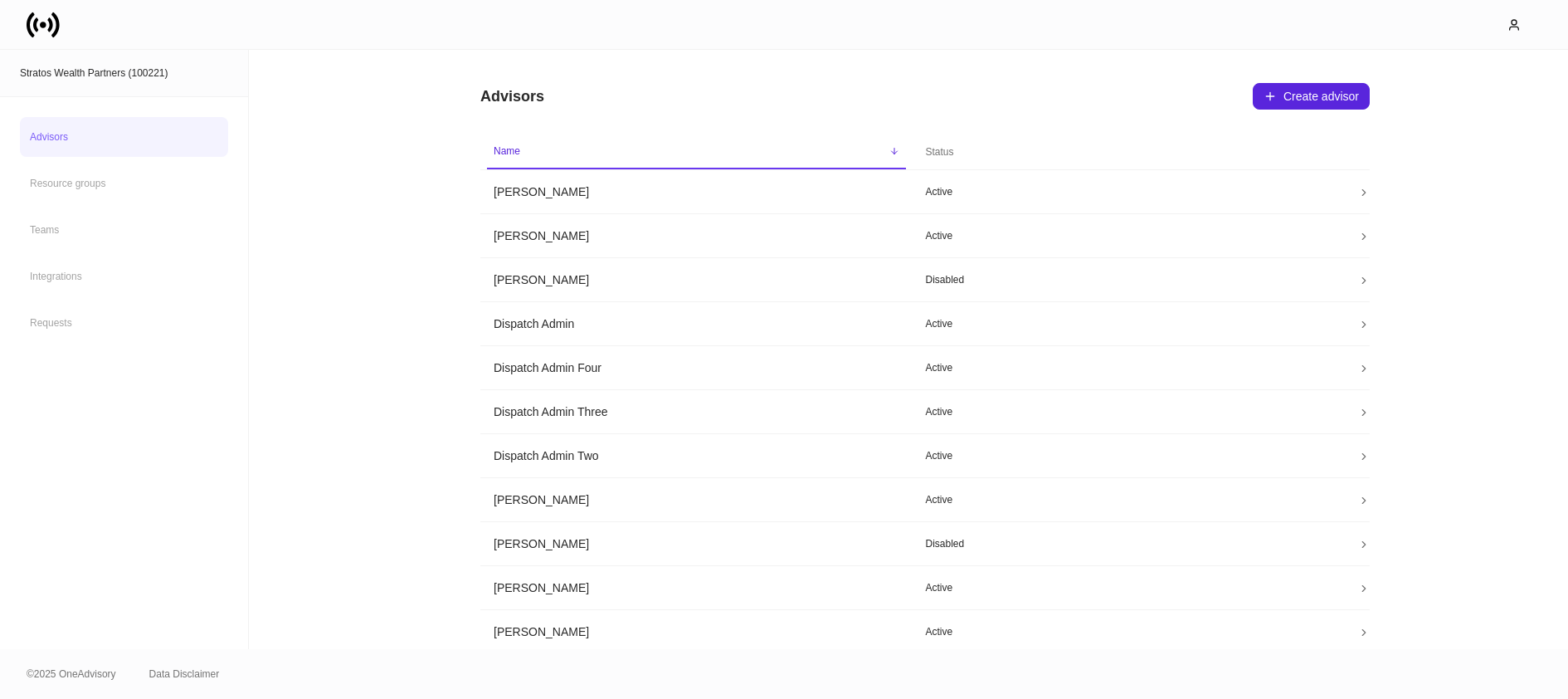 click 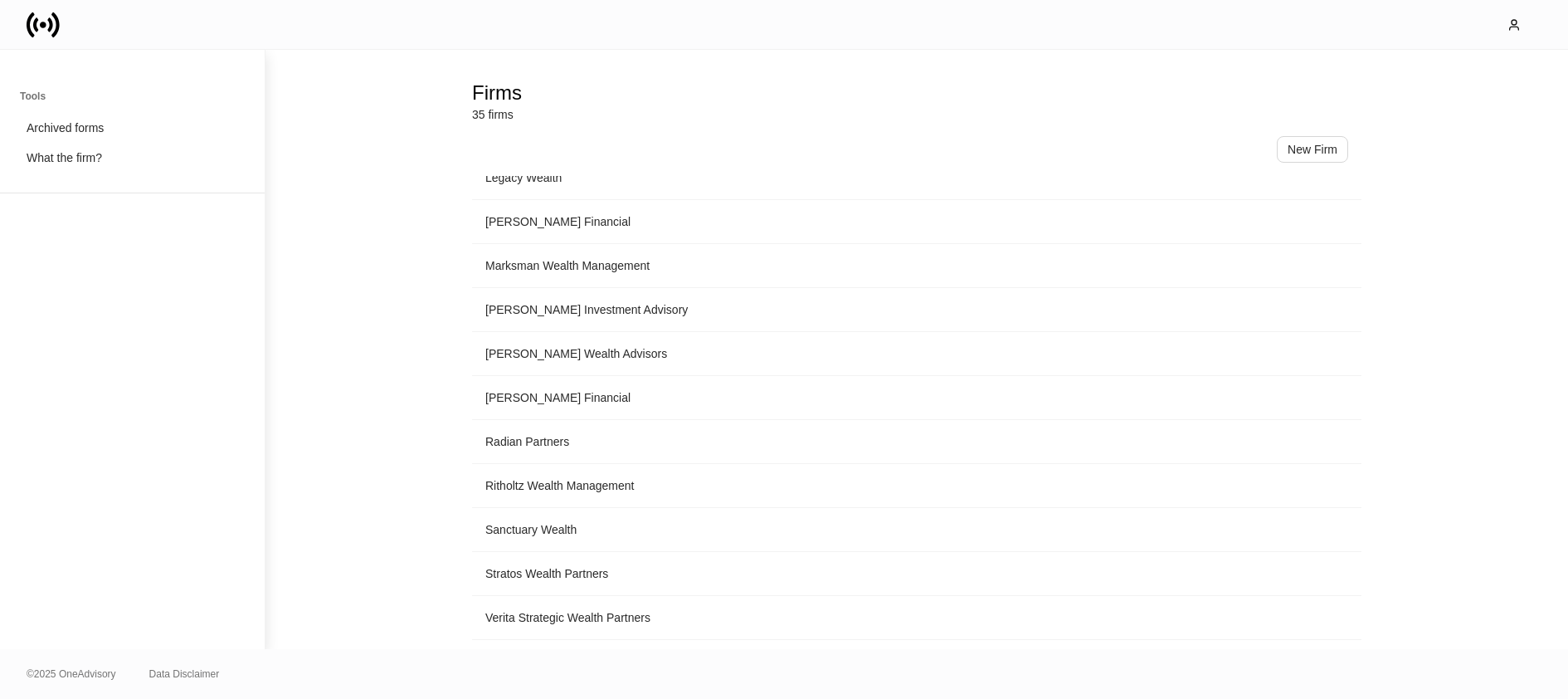 scroll, scrollTop: 1113, scrollLeft: 0, axis: vertical 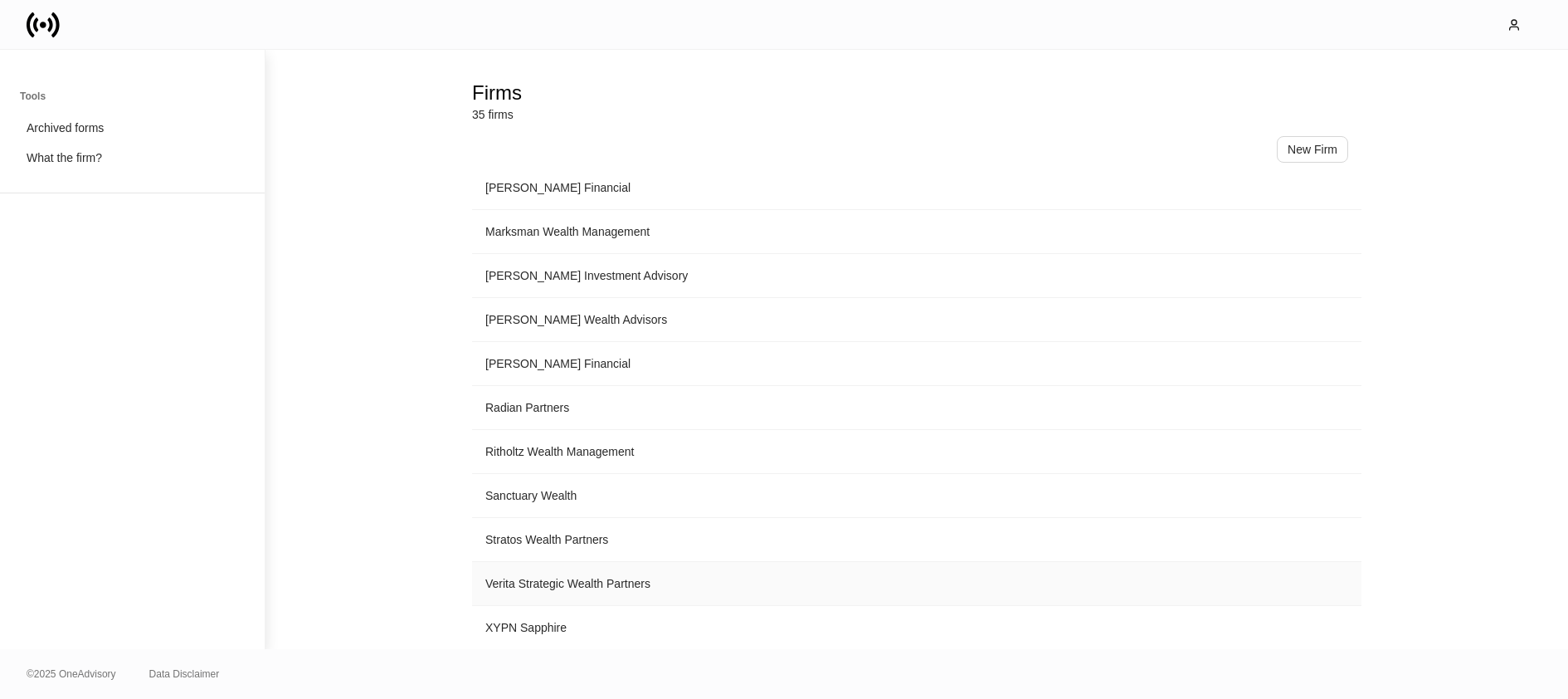 click on "Verita Strategic Wealth Partners" at bounding box center [917, 584] 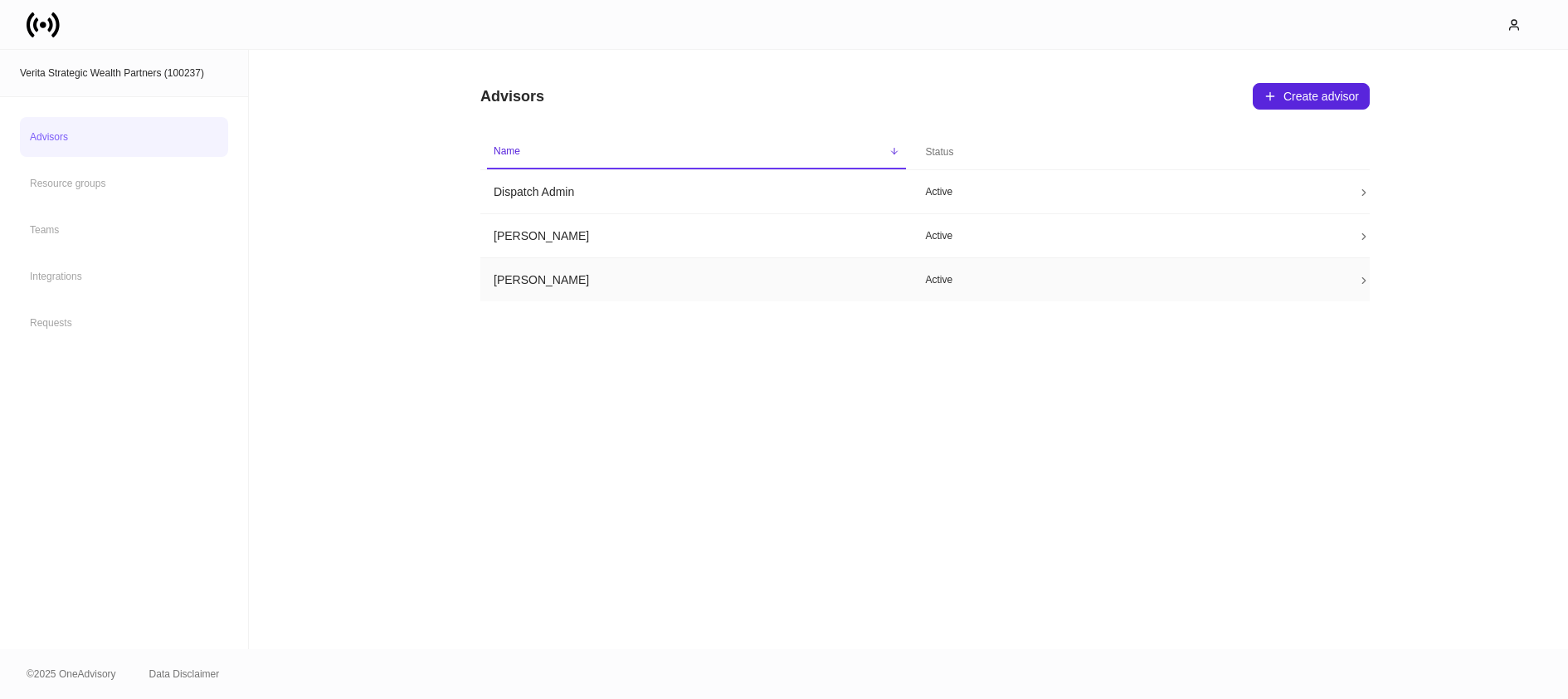 click on "Iain McNeil" at bounding box center [696, 280] 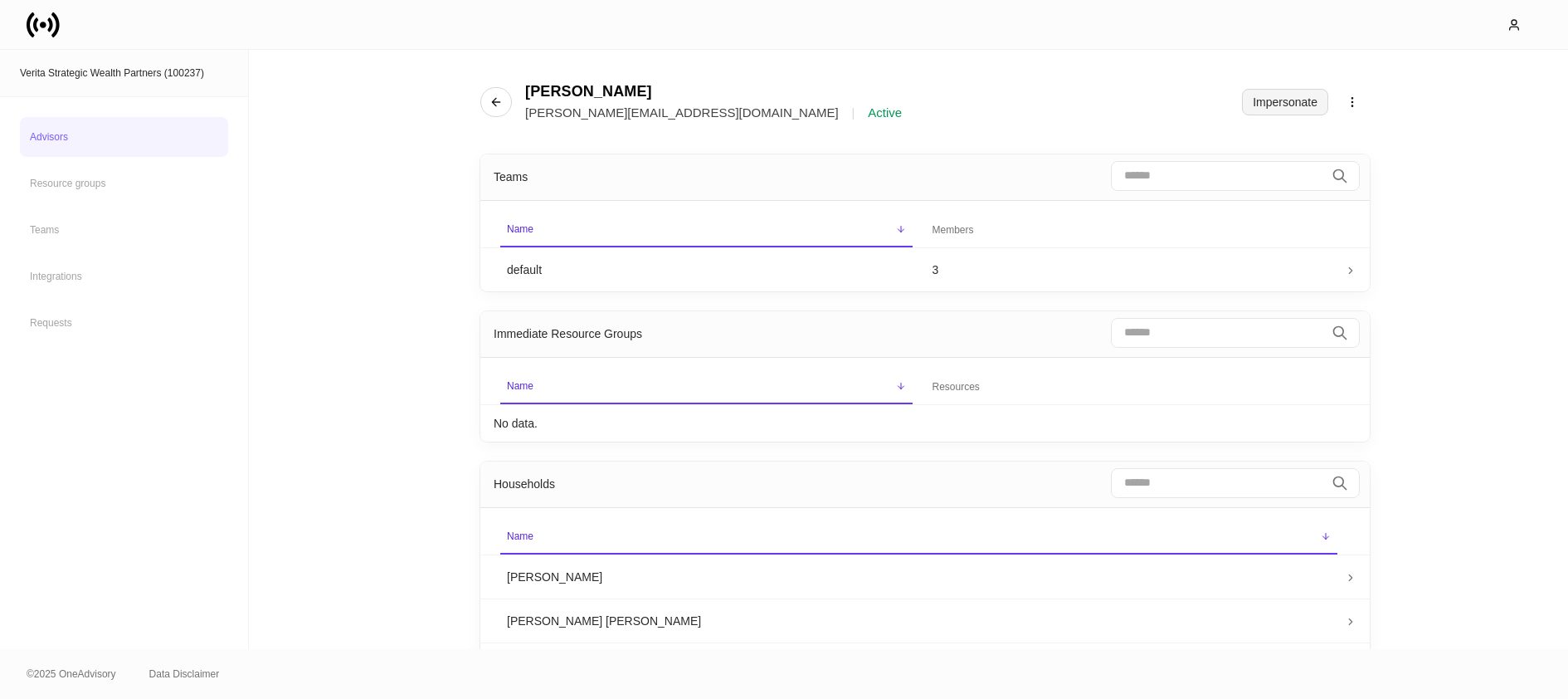 click on "Impersonate" at bounding box center (1285, 102) 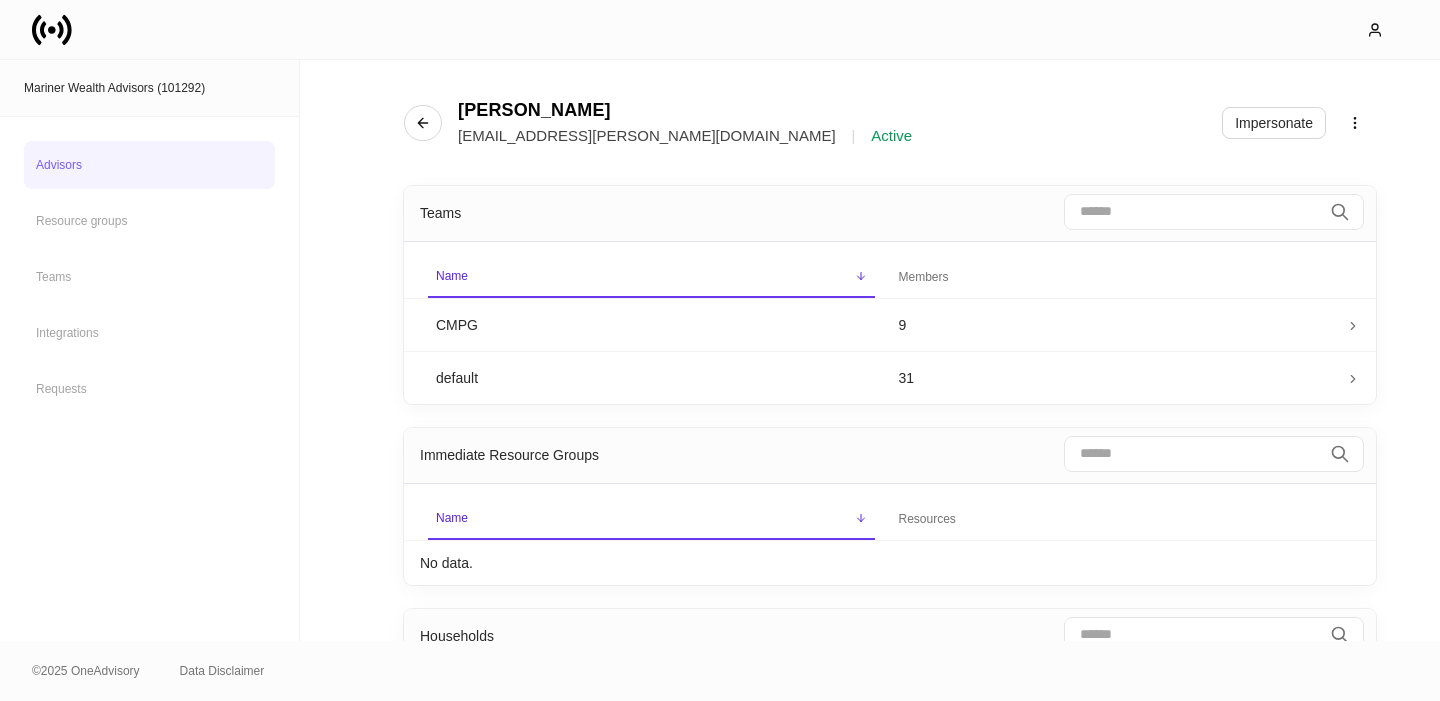 scroll, scrollTop: 0, scrollLeft: 0, axis: both 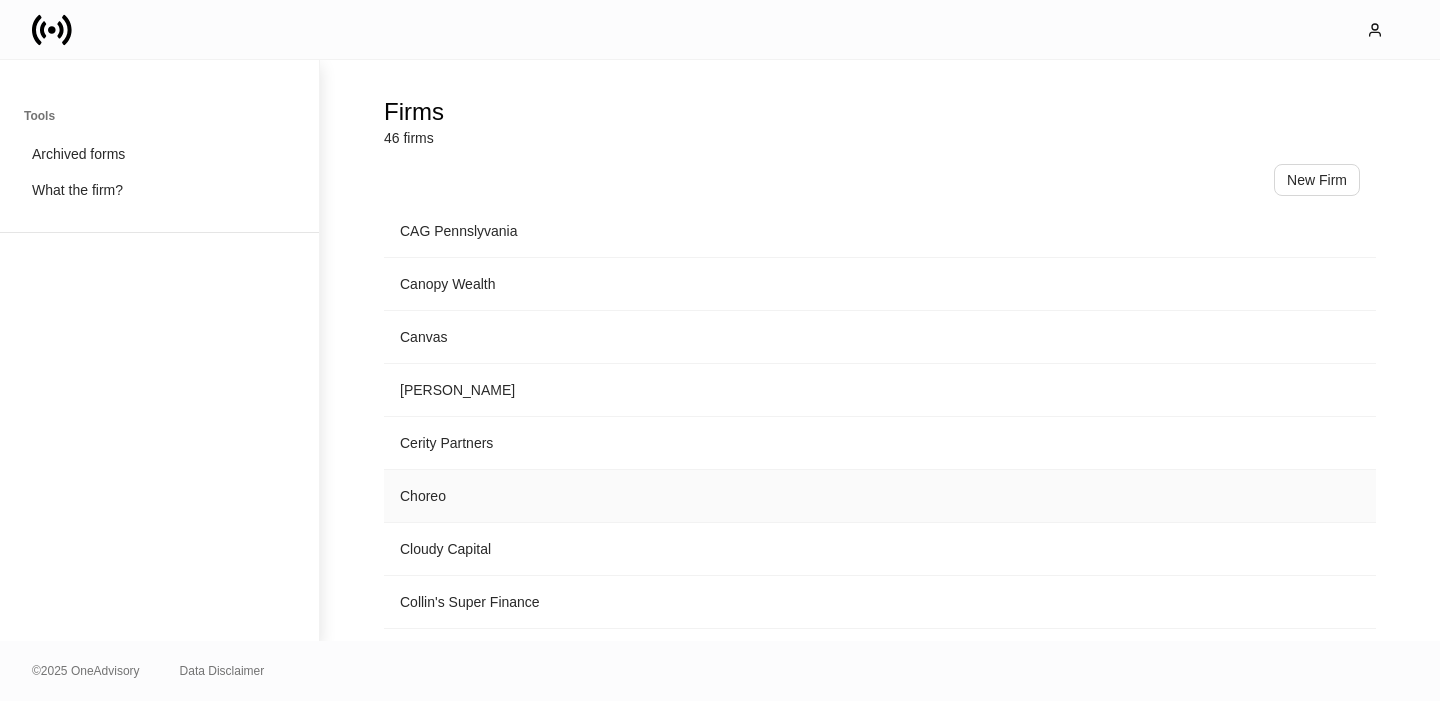 click on "Choreo" at bounding box center [880, 496] 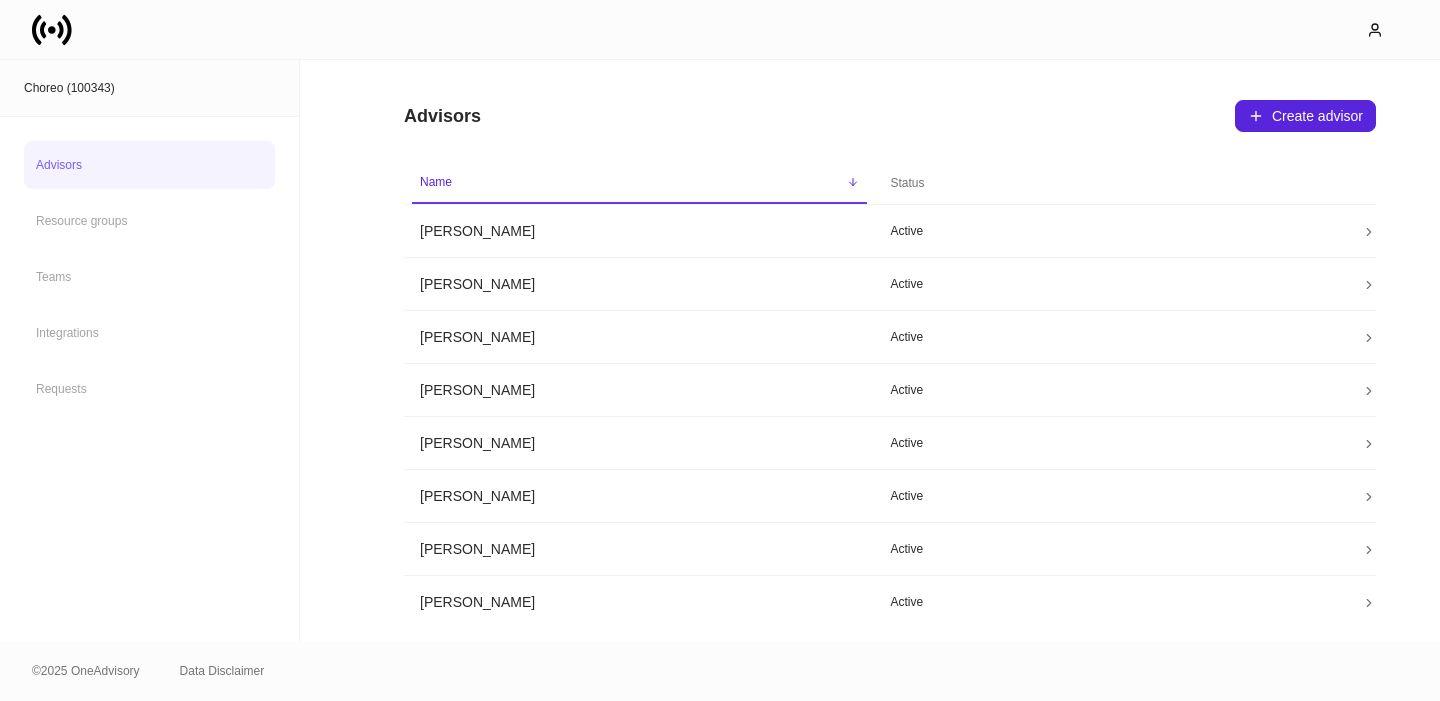click 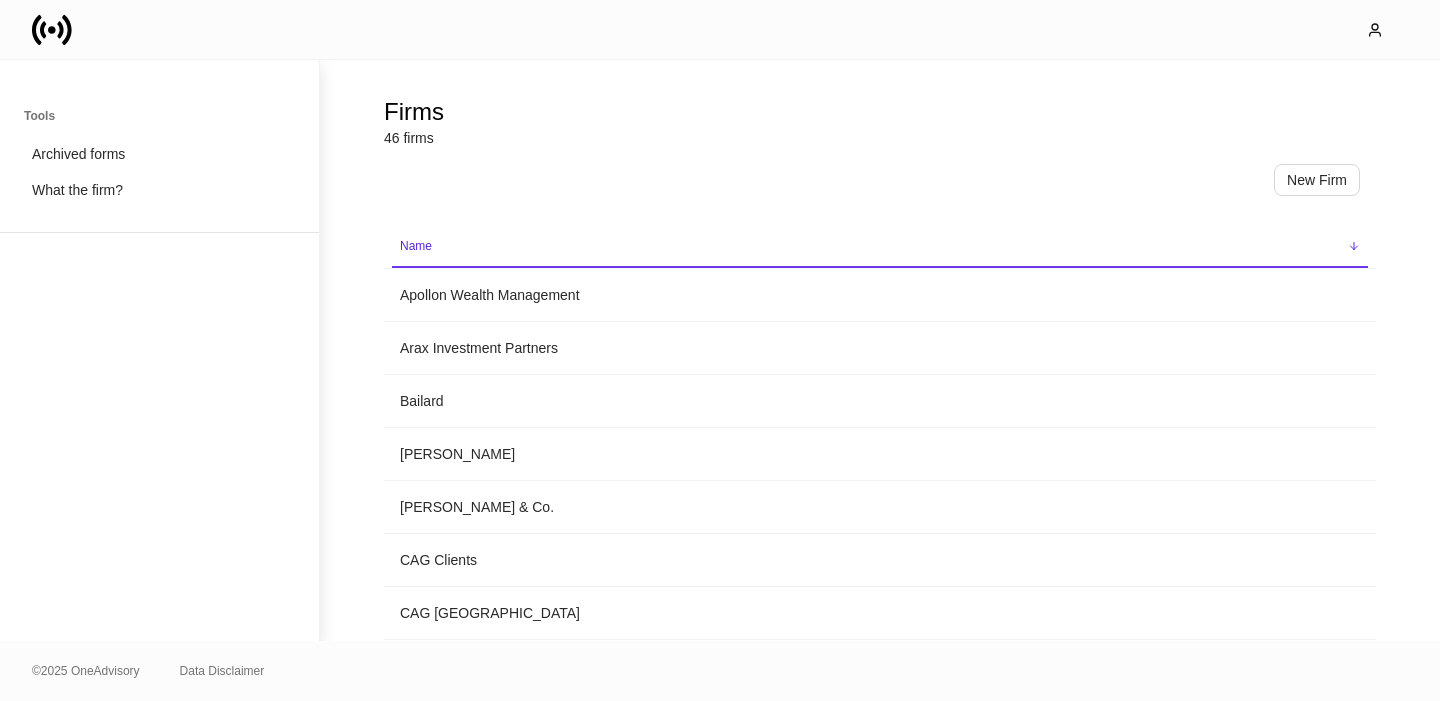 scroll, scrollTop: 0, scrollLeft: 0, axis: both 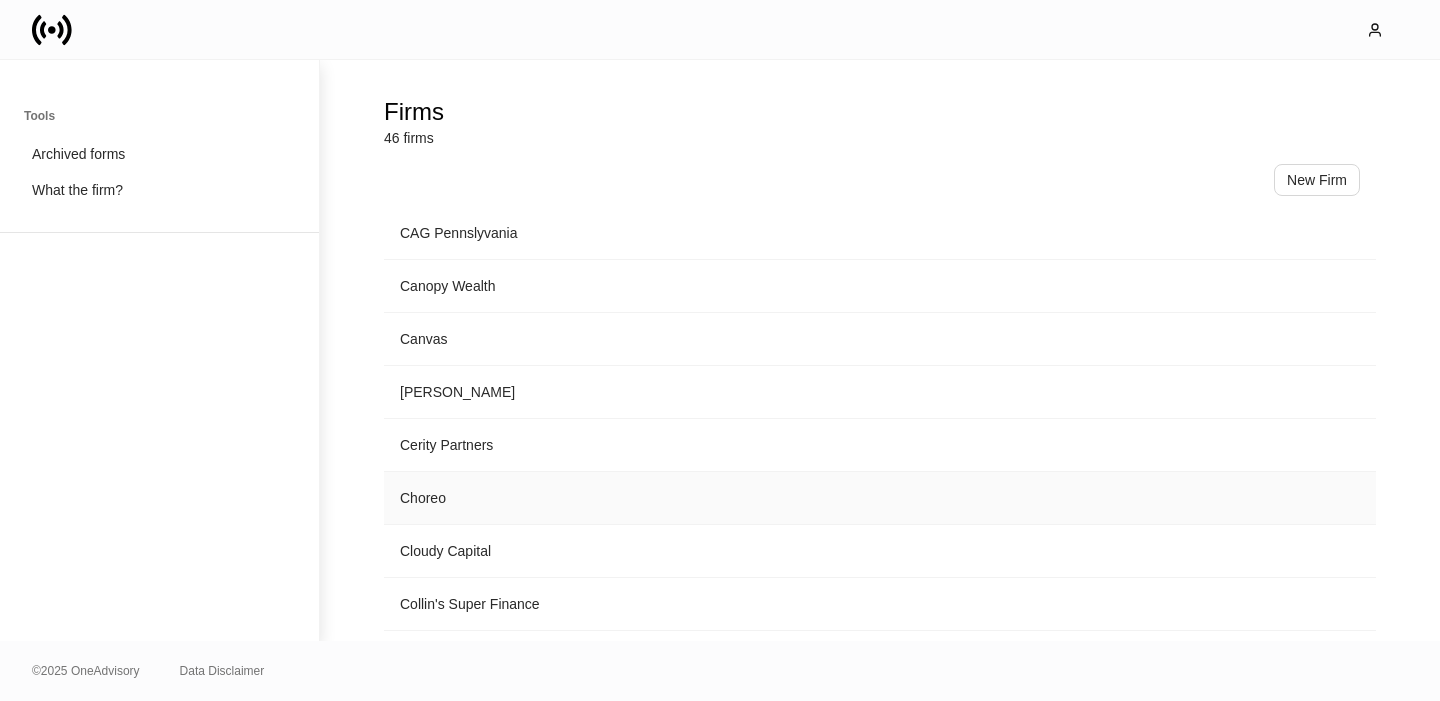 click on "Choreo" at bounding box center (880, 498) 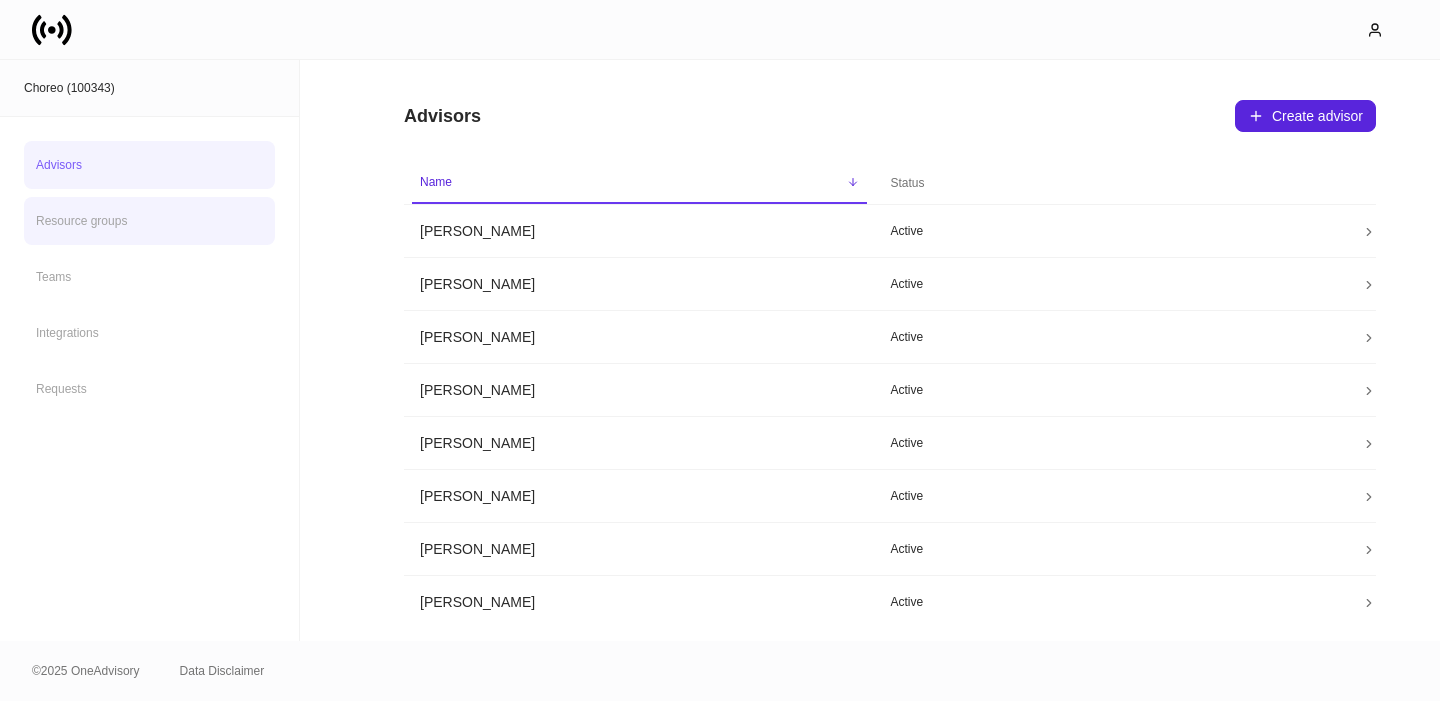 click on "Resource groups" at bounding box center (149, 221) 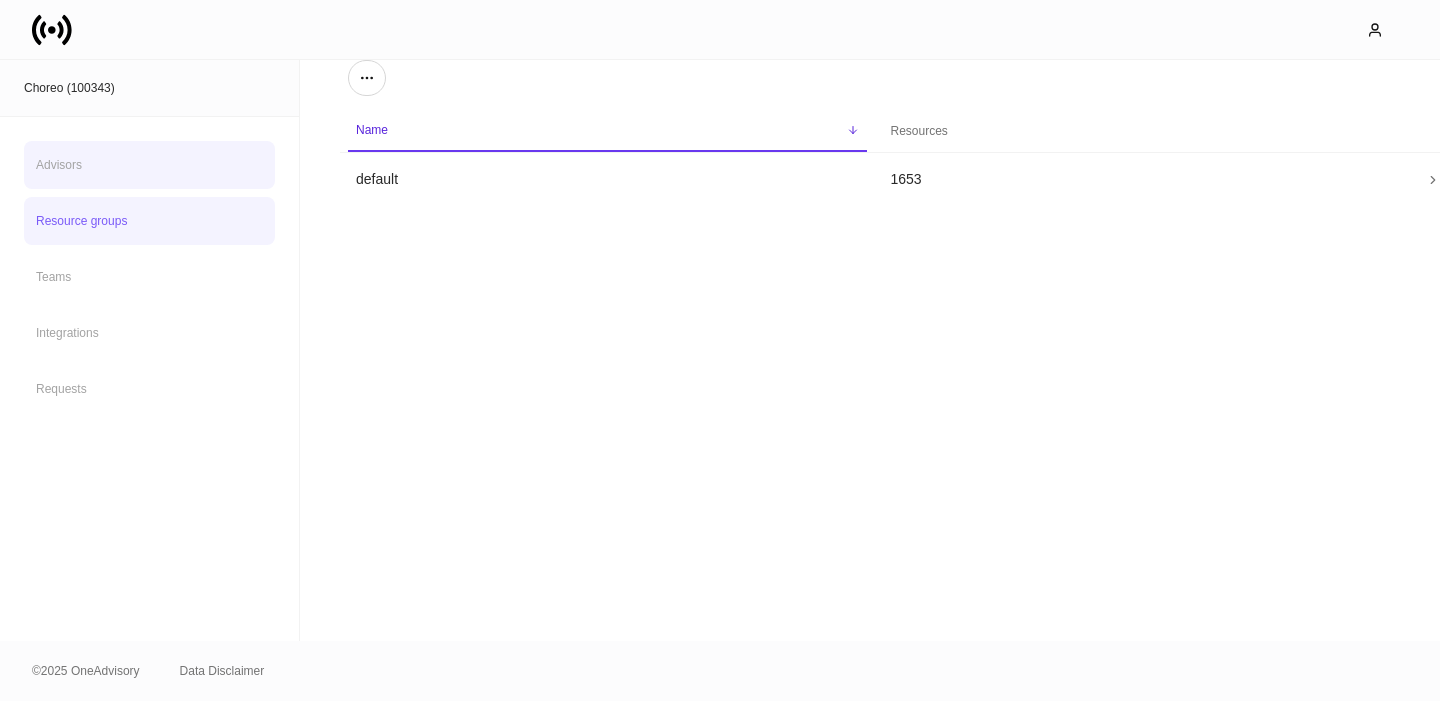 click on "Advisors" at bounding box center (149, 165) 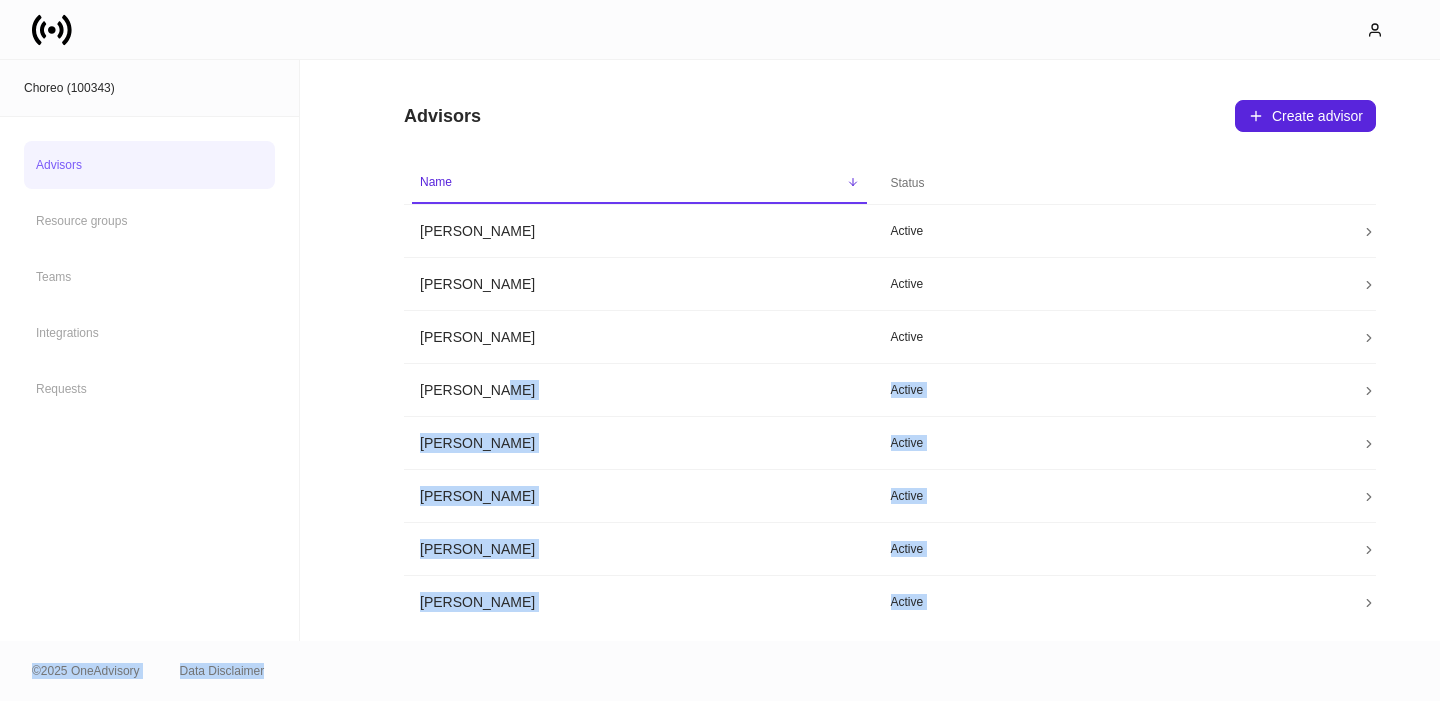 drag, startPoint x: 623, startPoint y: 409, endPoint x: 598, endPoint y: 685, distance: 277.12994 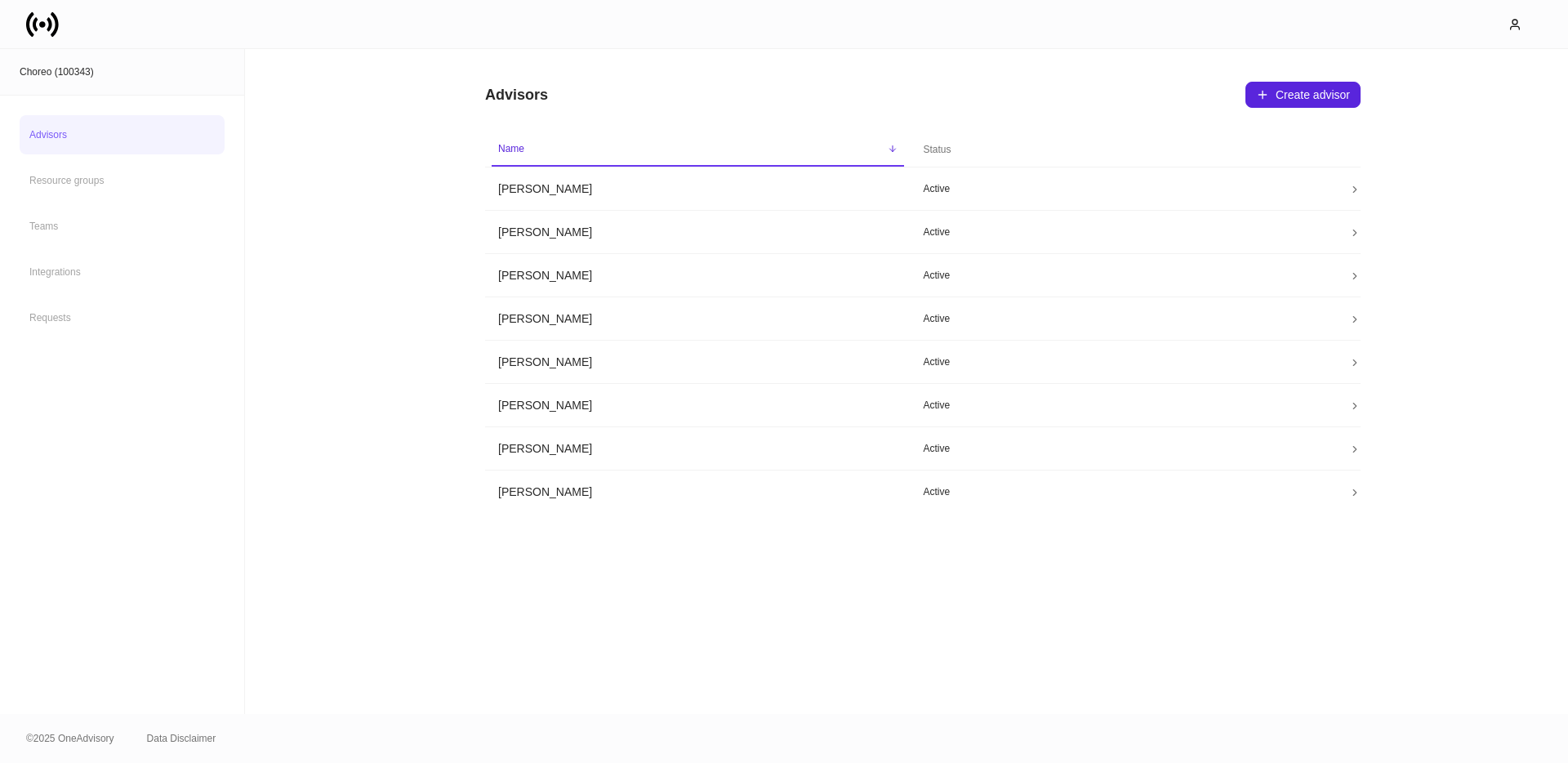 click on "Advisors Create advisor Name sorted ascending Status   Becky Greene Active David Connell Active Emma Bride Active Greg Blair Active Hannah Kramper Active Lisa Sobotta Active Nikki Wright Active Simmone Tassin Active" at bounding box center (906, 382) 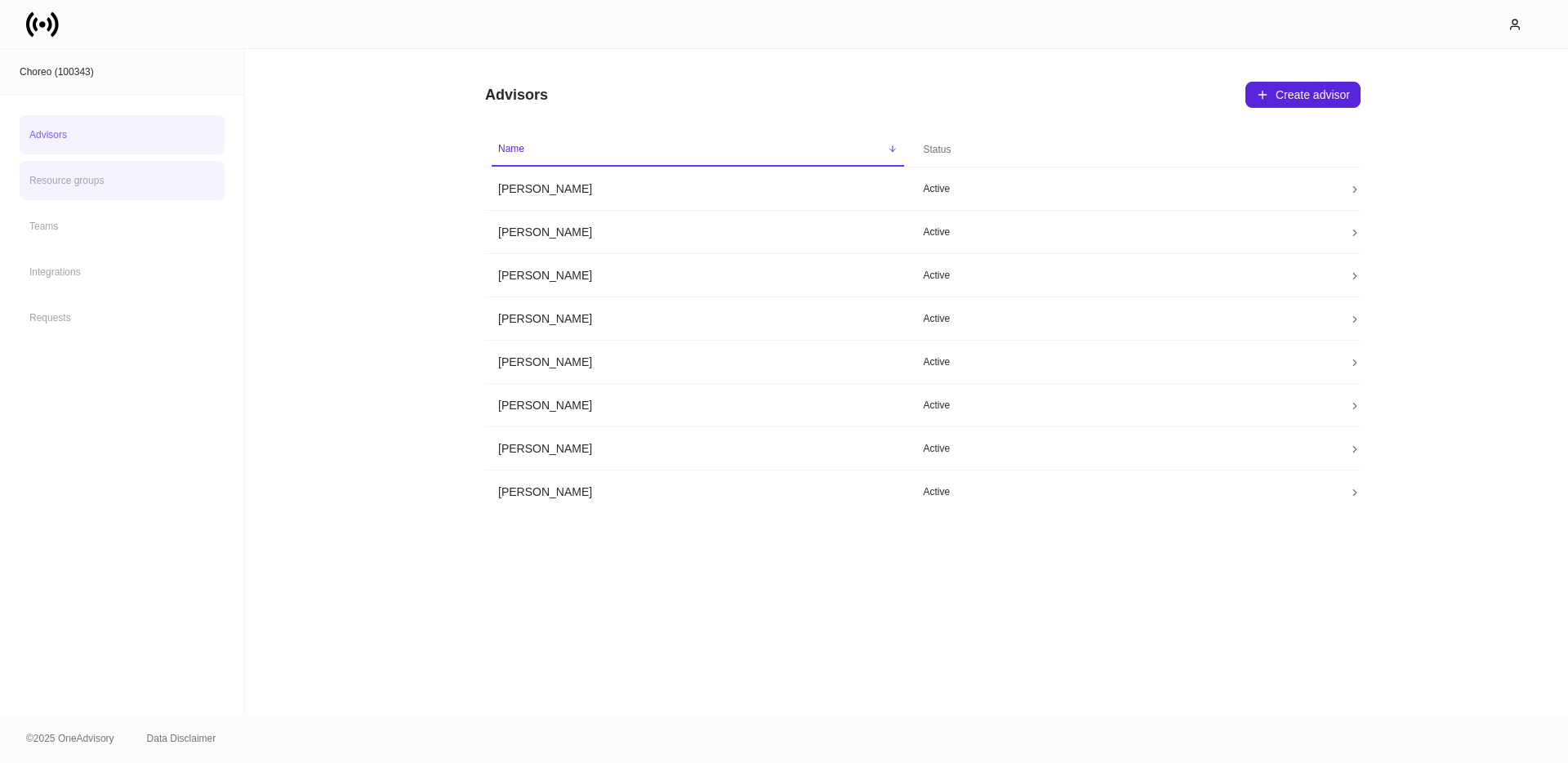 click on "Resource groups" at bounding box center (122, 181) 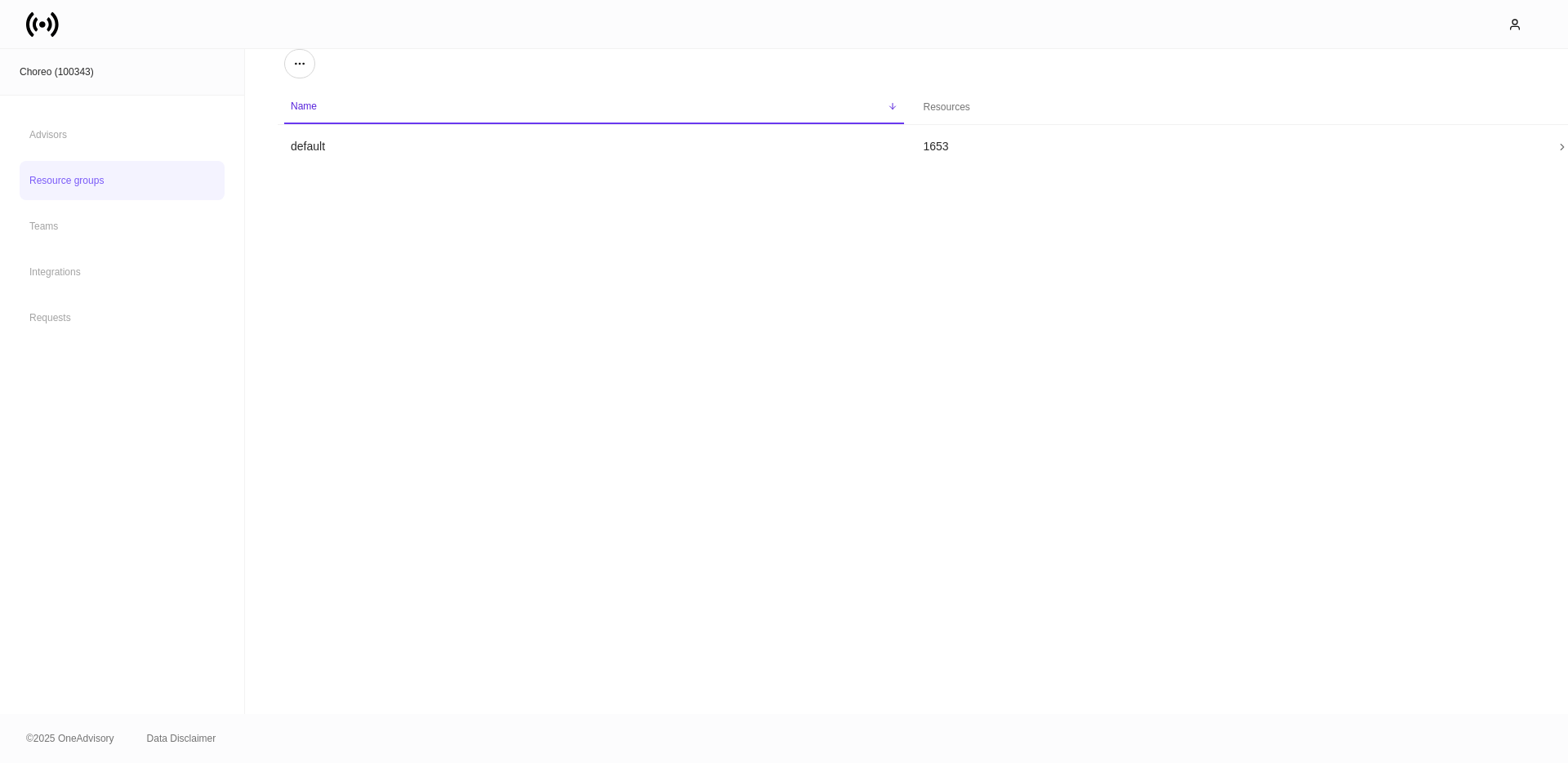 click 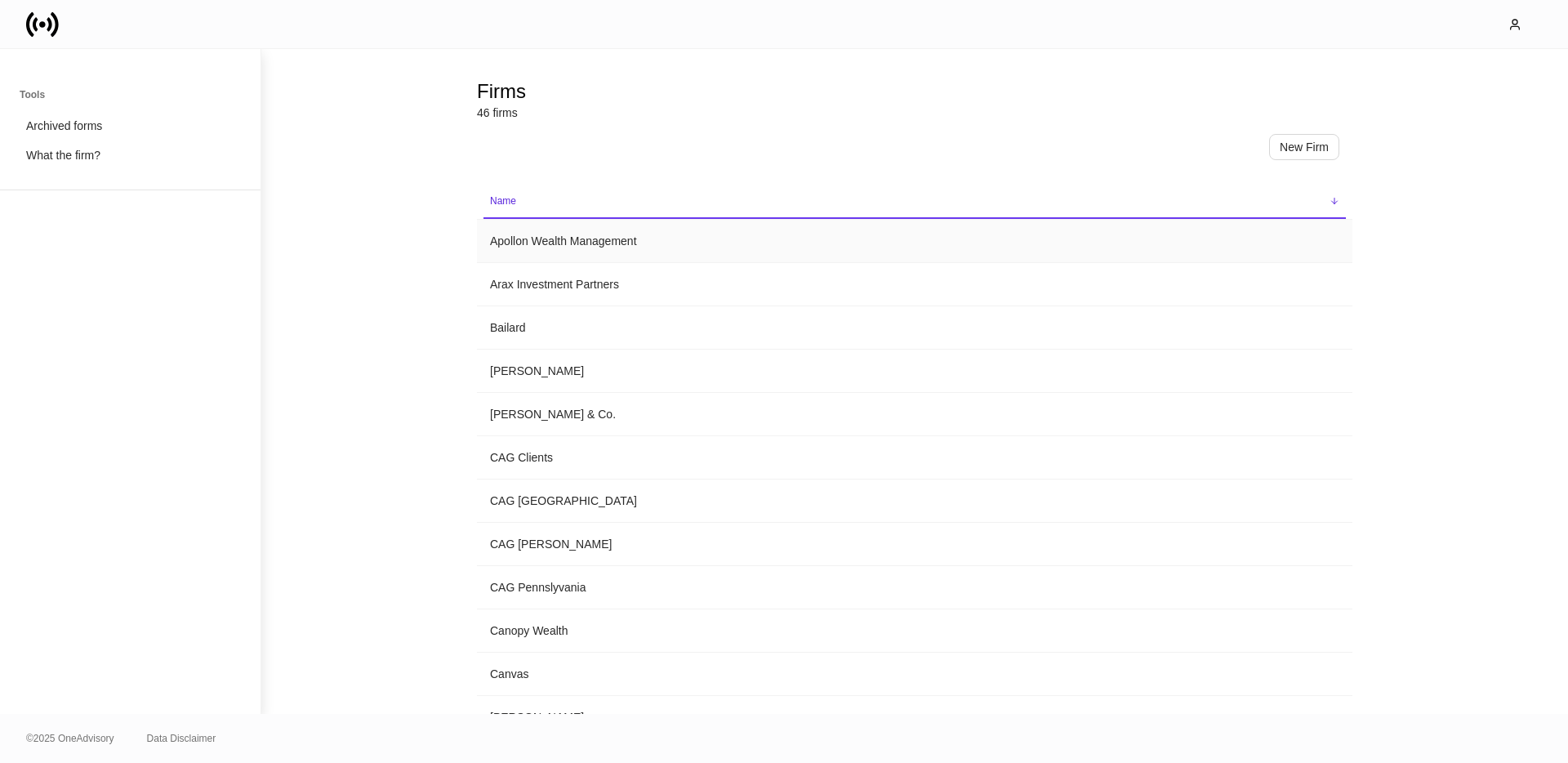 click on "Apollon Wealth Management" at bounding box center [915, 241] 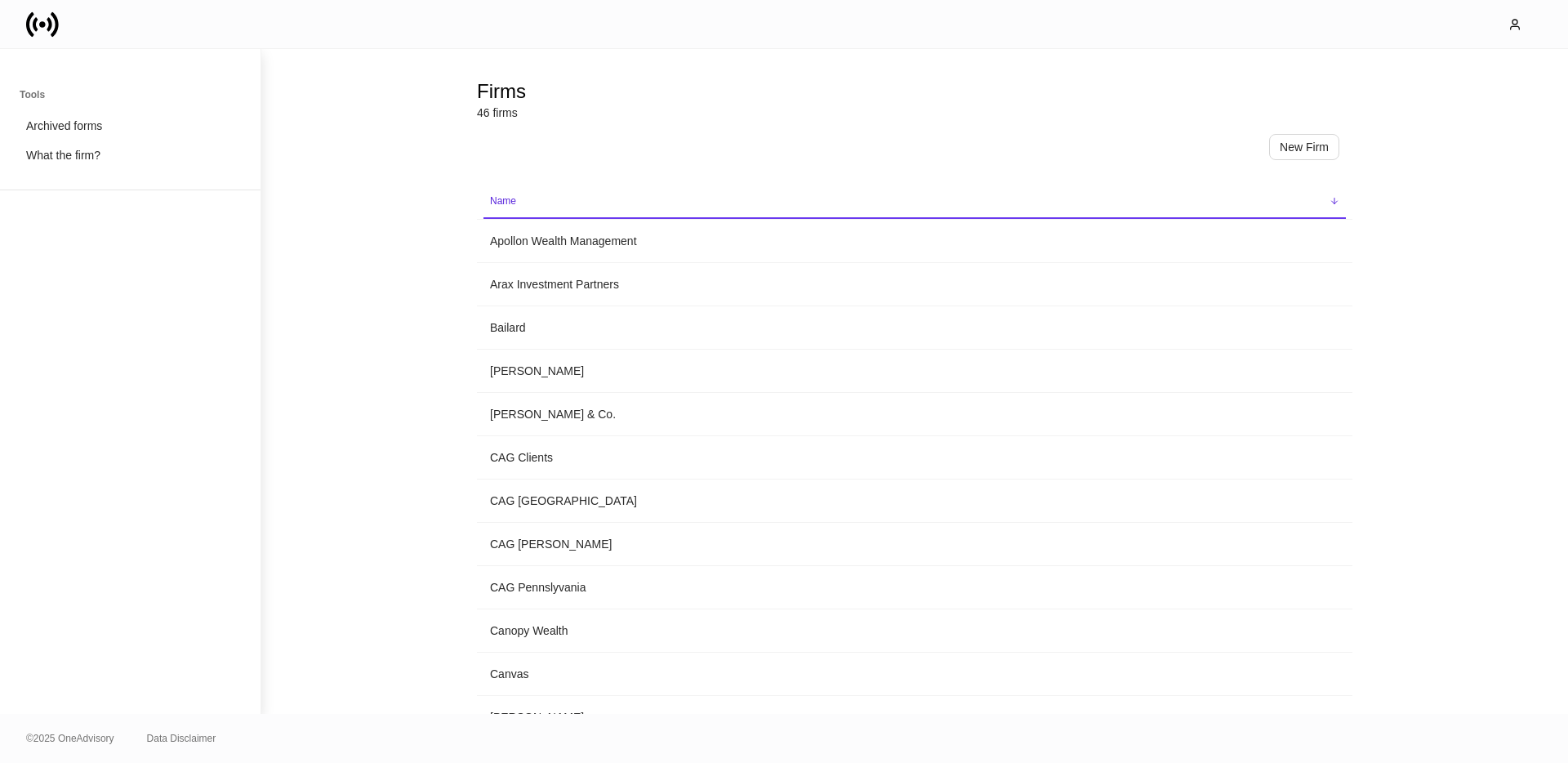 scroll, scrollTop: 0, scrollLeft: 0, axis: both 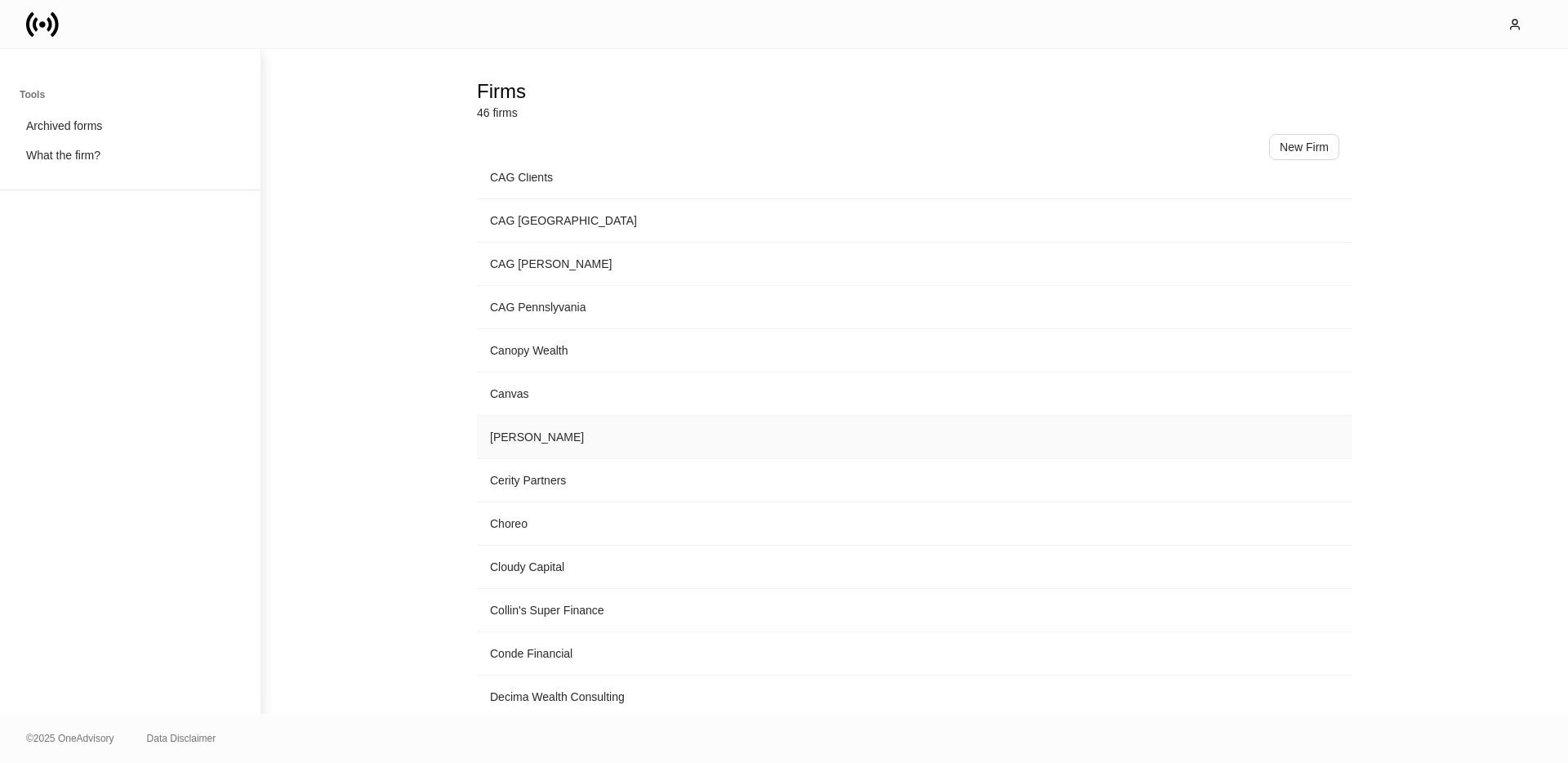 click on "[PERSON_NAME]" at bounding box center [915, 437] 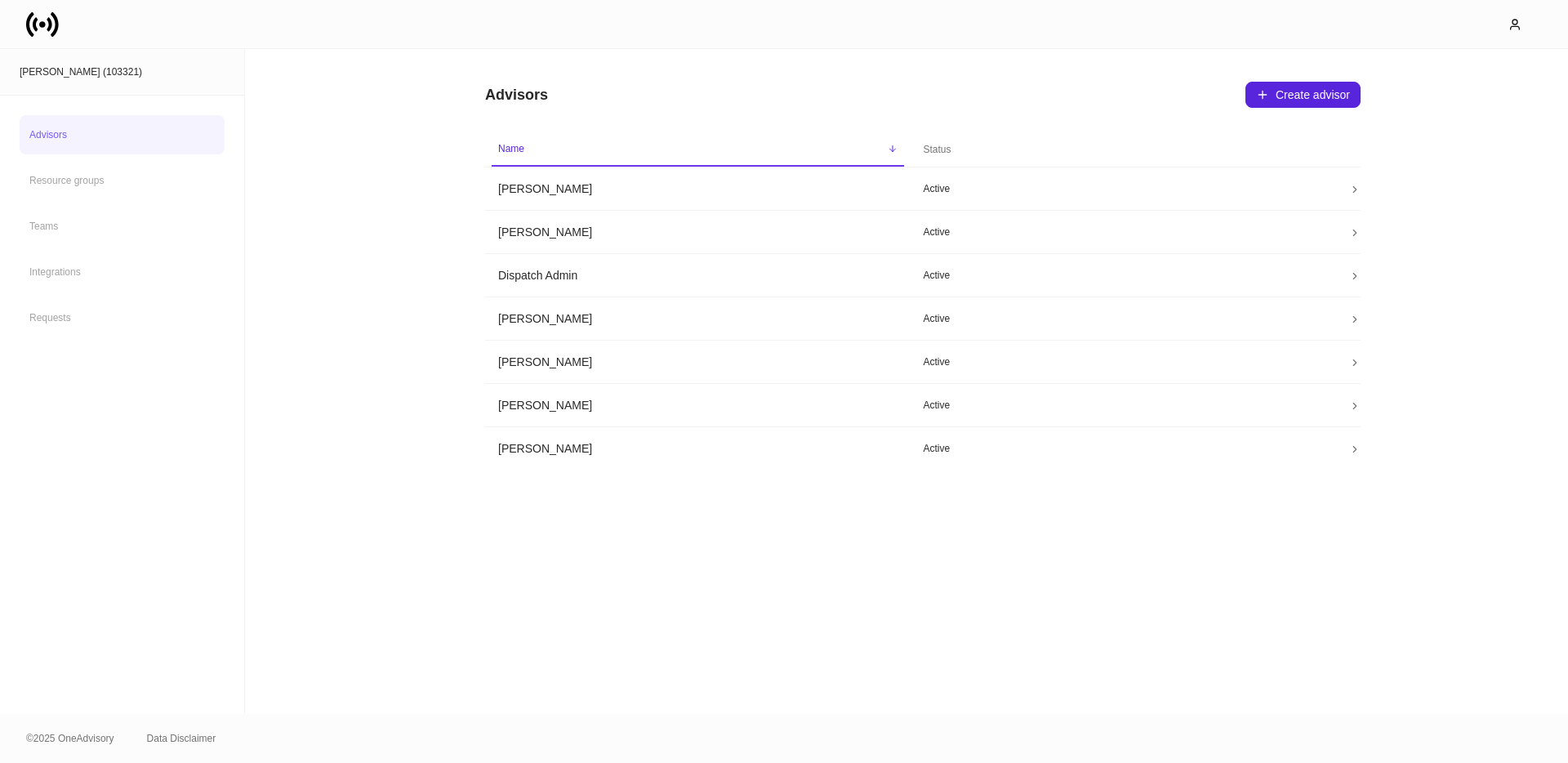 drag, startPoint x: 44, startPoint y: 30, endPoint x: 71, endPoint y: 34, distance: 27.29469 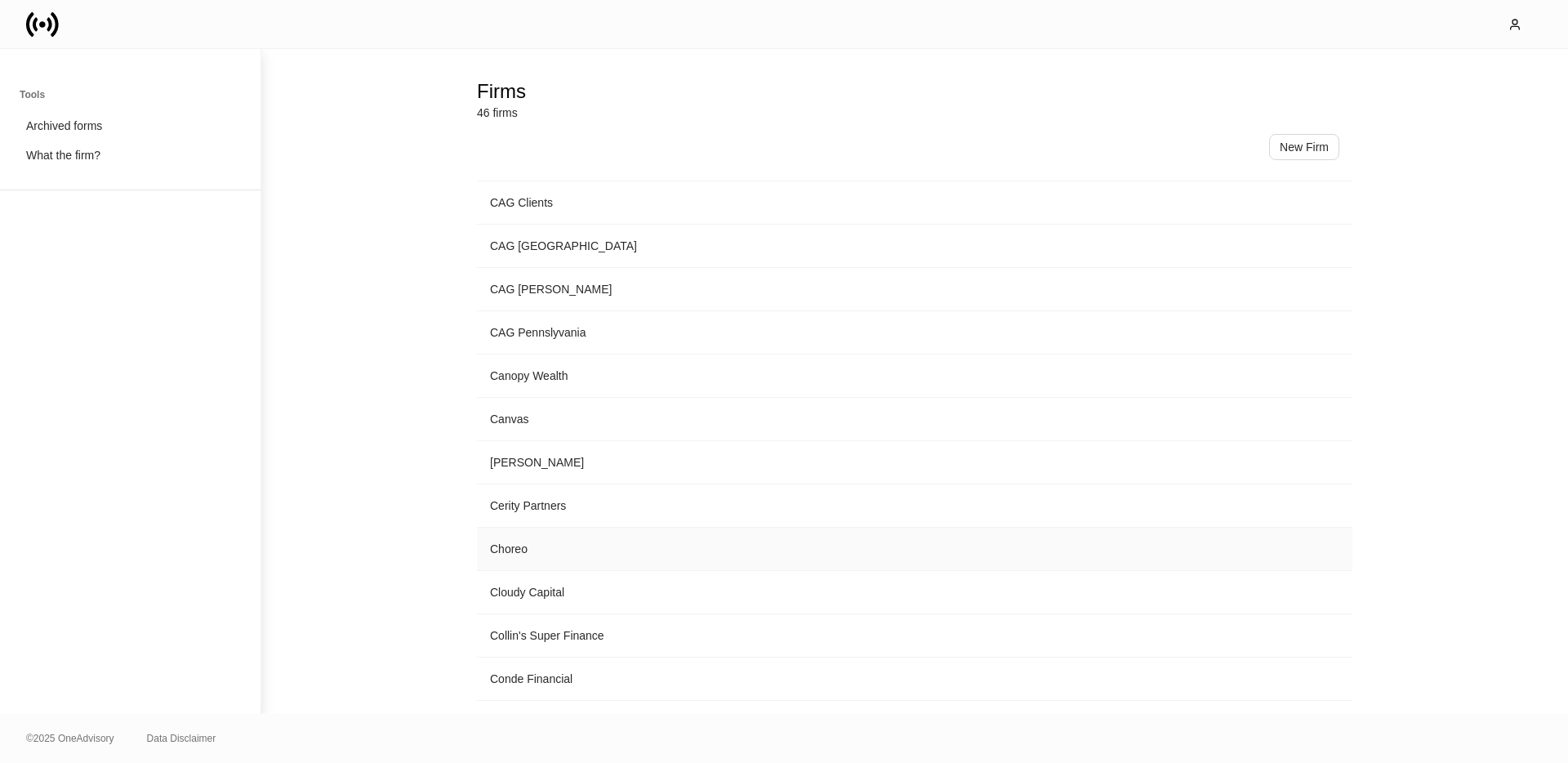 scroll, scrollTop: 265, scrollLeft: 0, axis: vertical 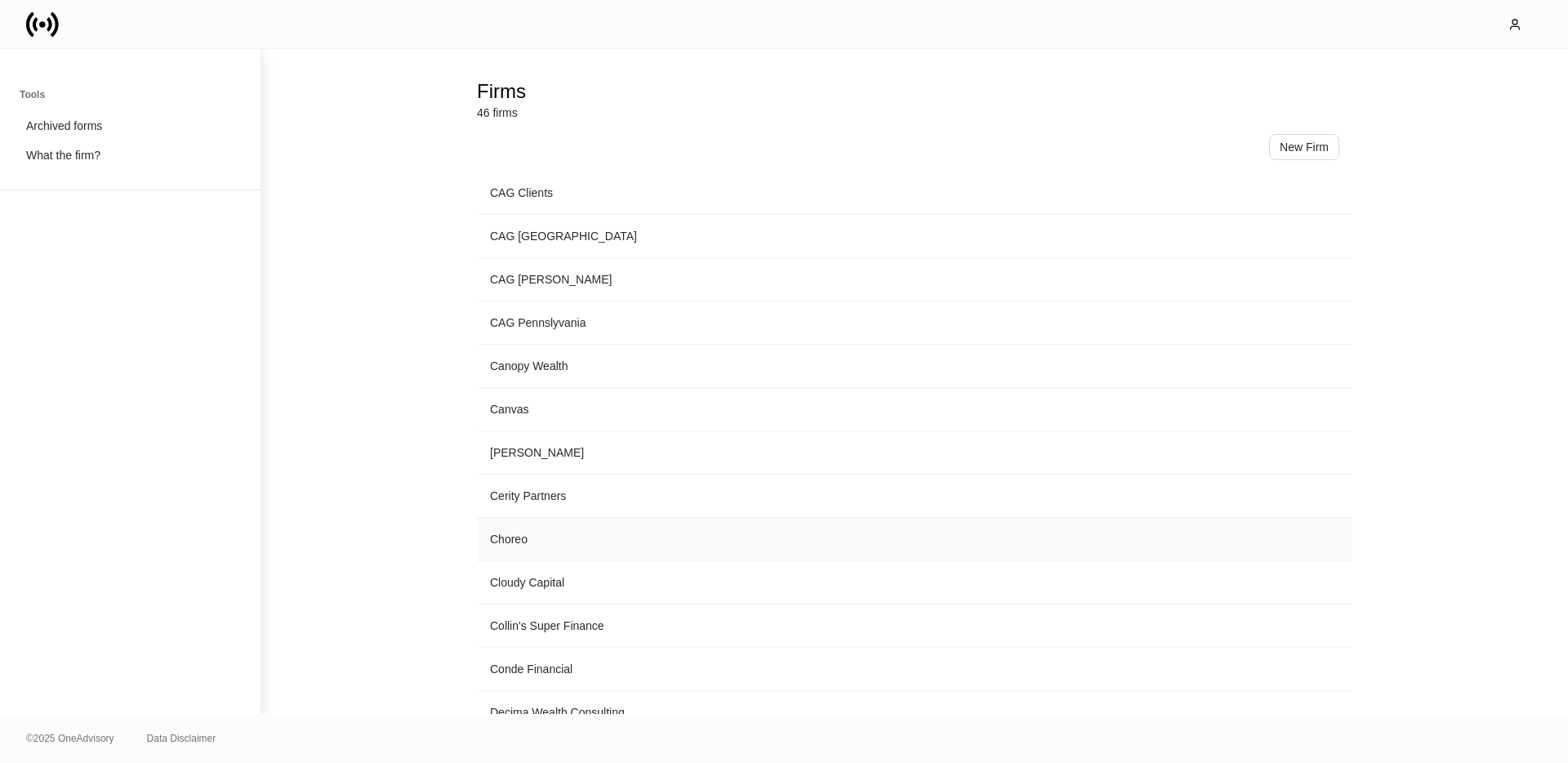 click on "Choreo" at bounding box center (915, 539) 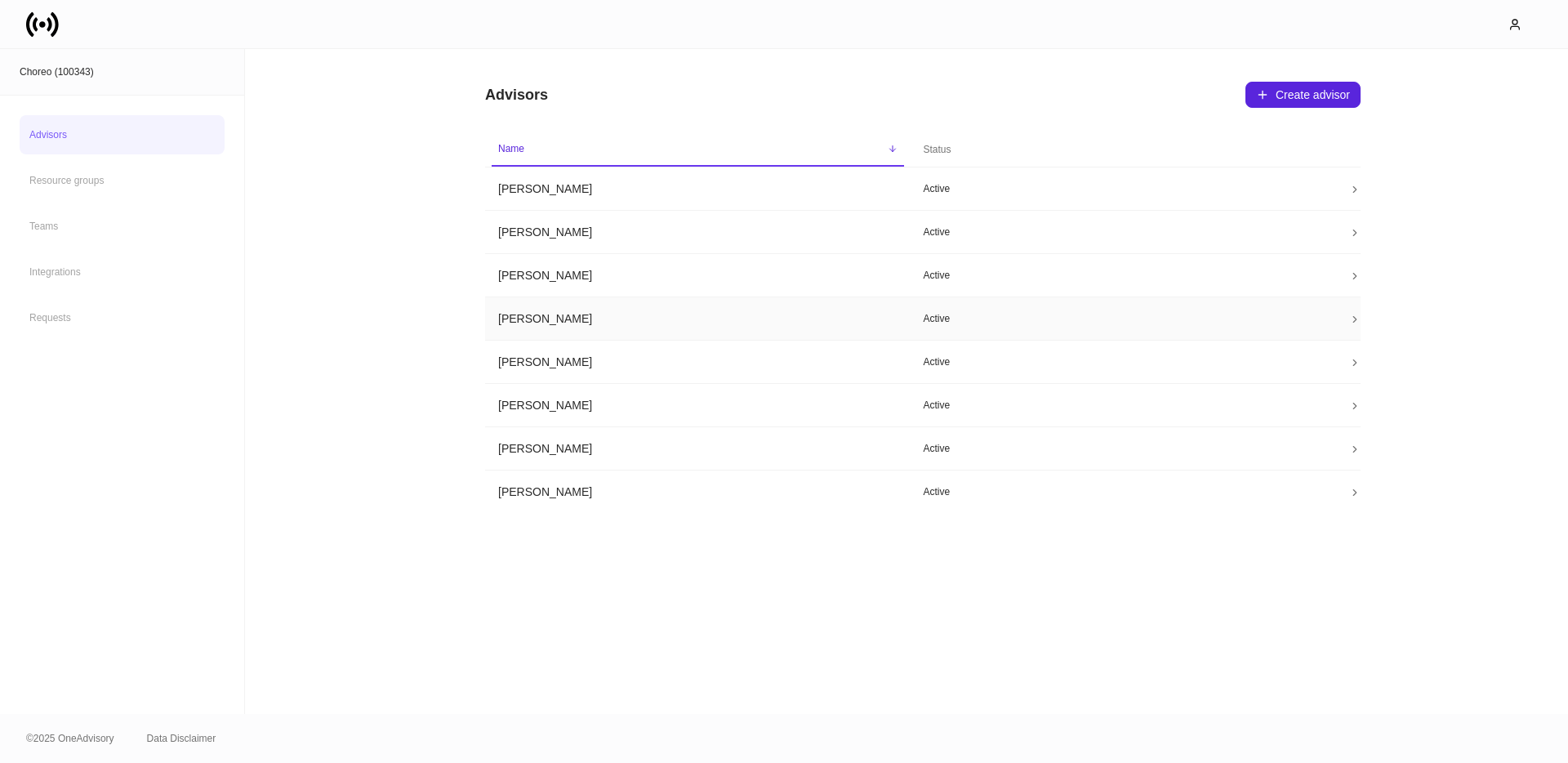 click on "Greg Blair" at bounding box center [697, 319] 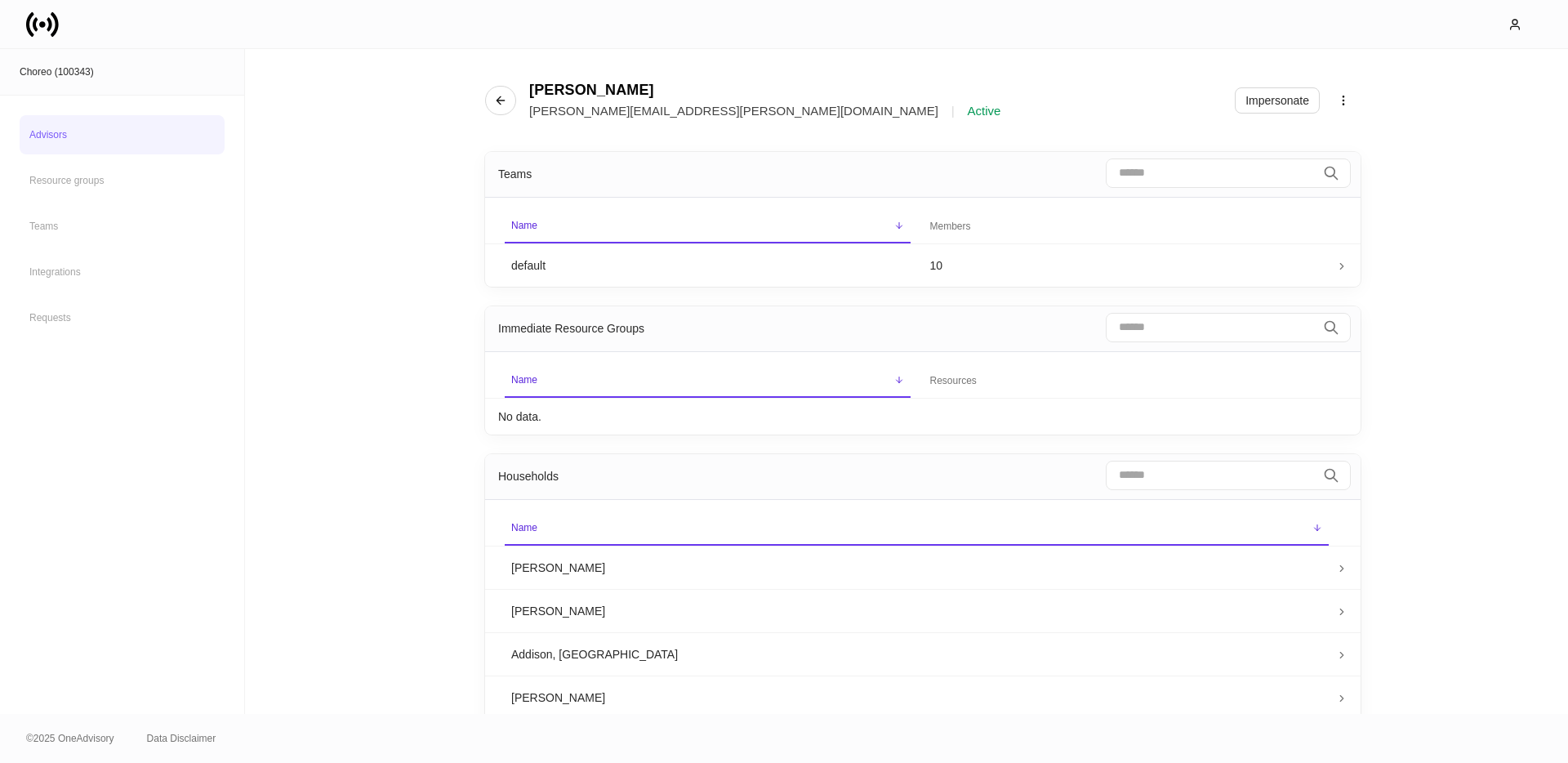 click 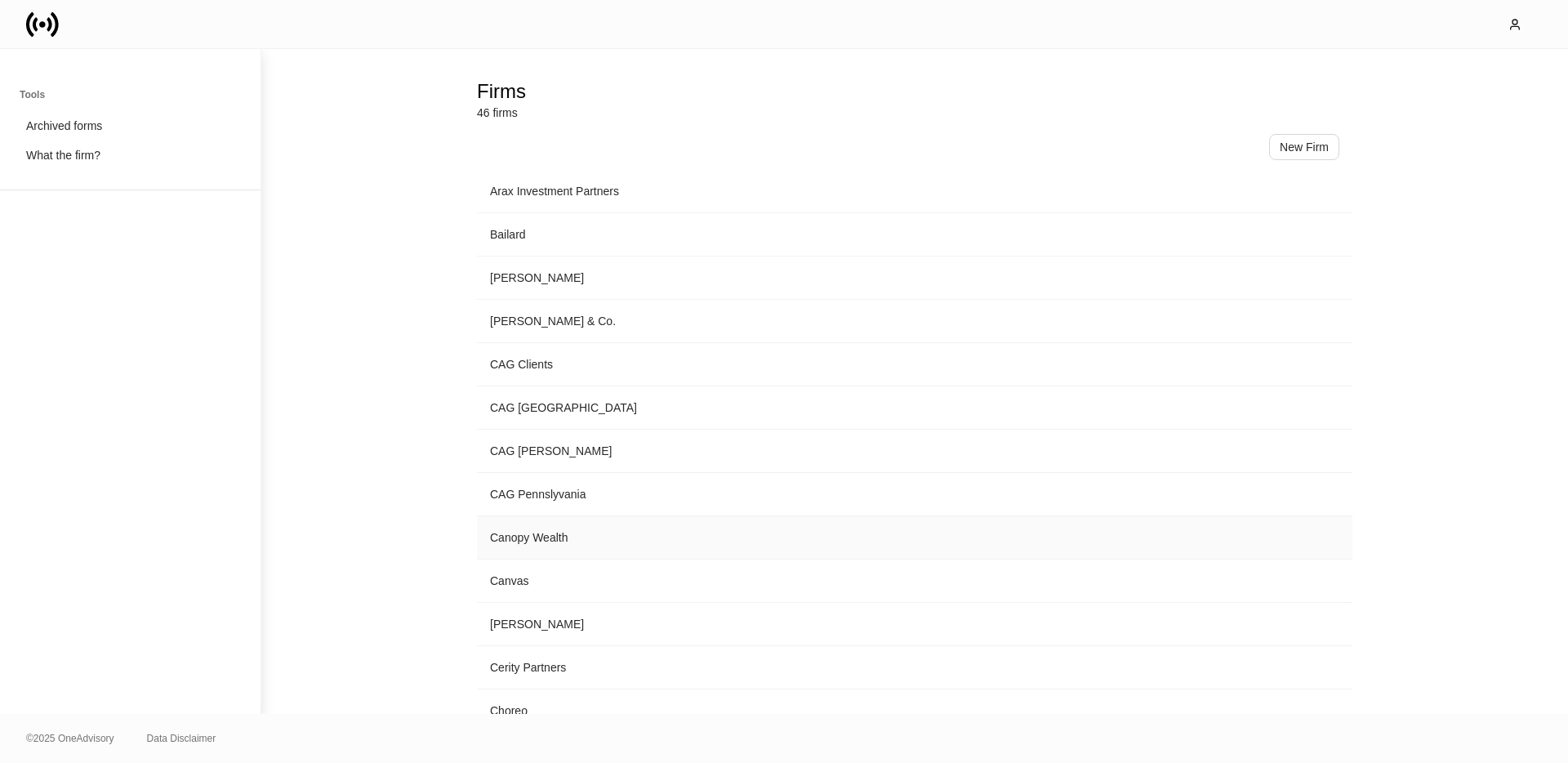 scroll, scrollTop: 154, scrollLeft: 0, axis: vertical 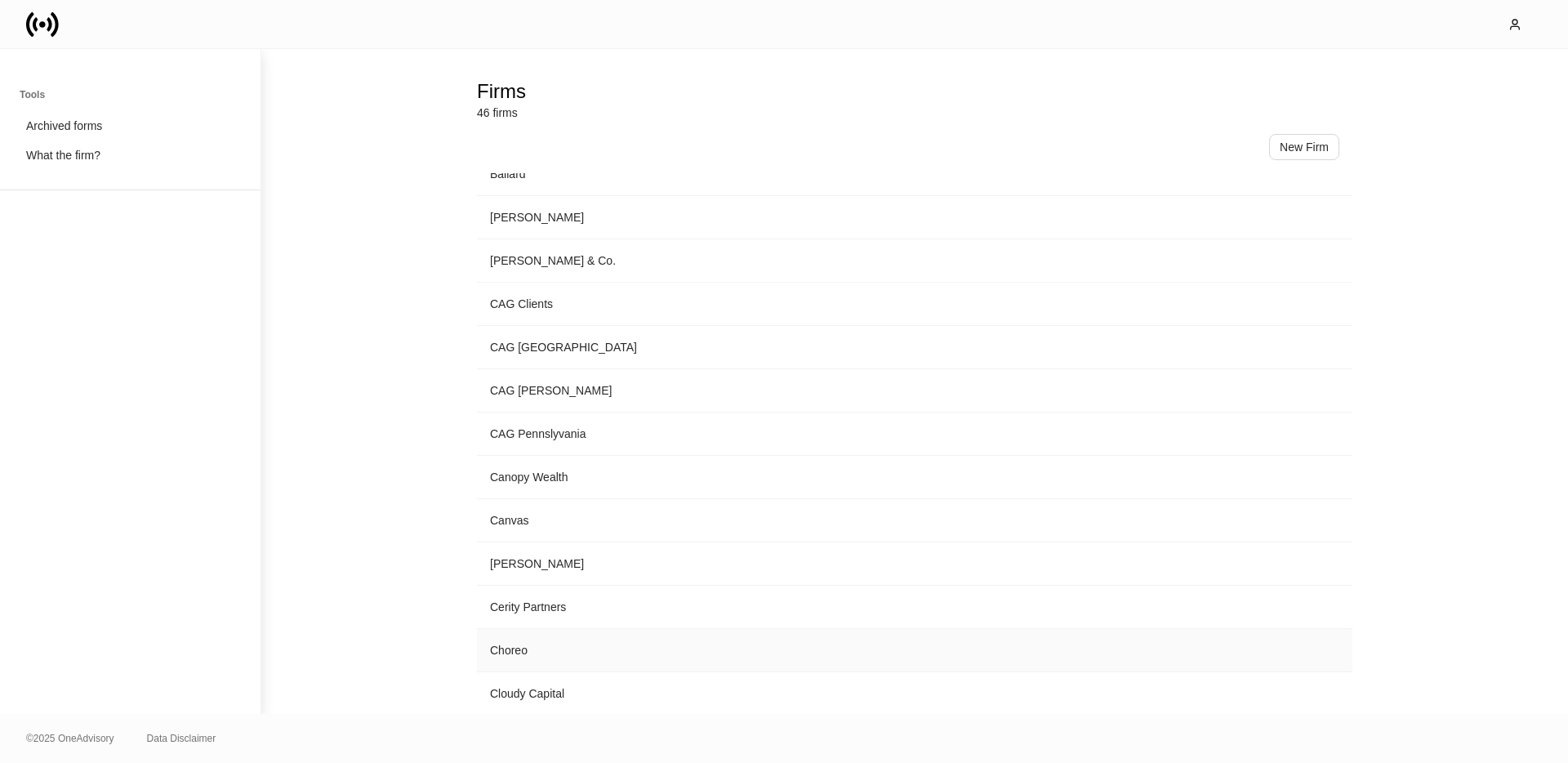 click on "Choreo" at bounding box center (915, 650) 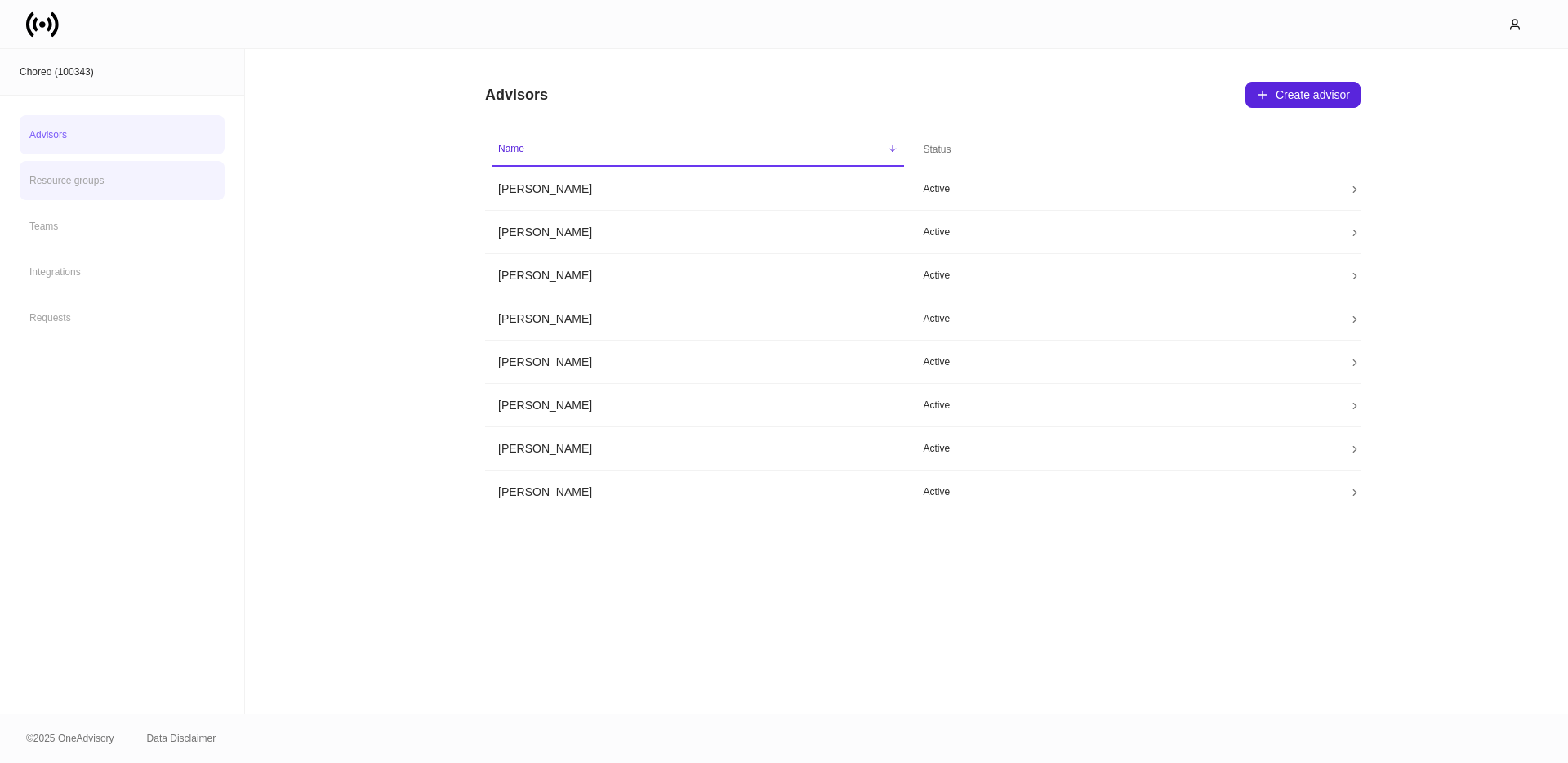 click on "Resource groups" at bounding box center (122, 181) 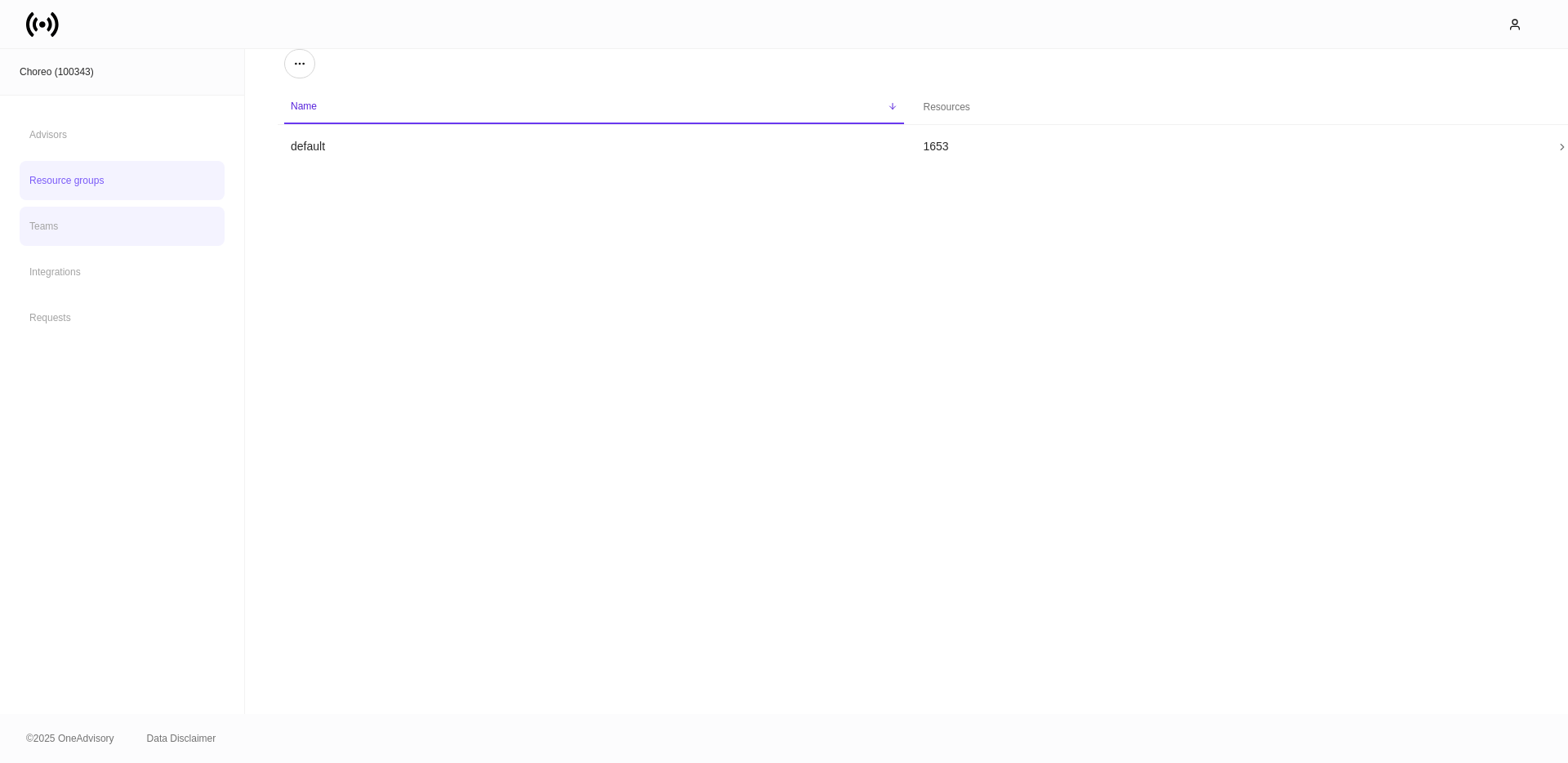 click on "Teams" at bounding box center (122, 226) 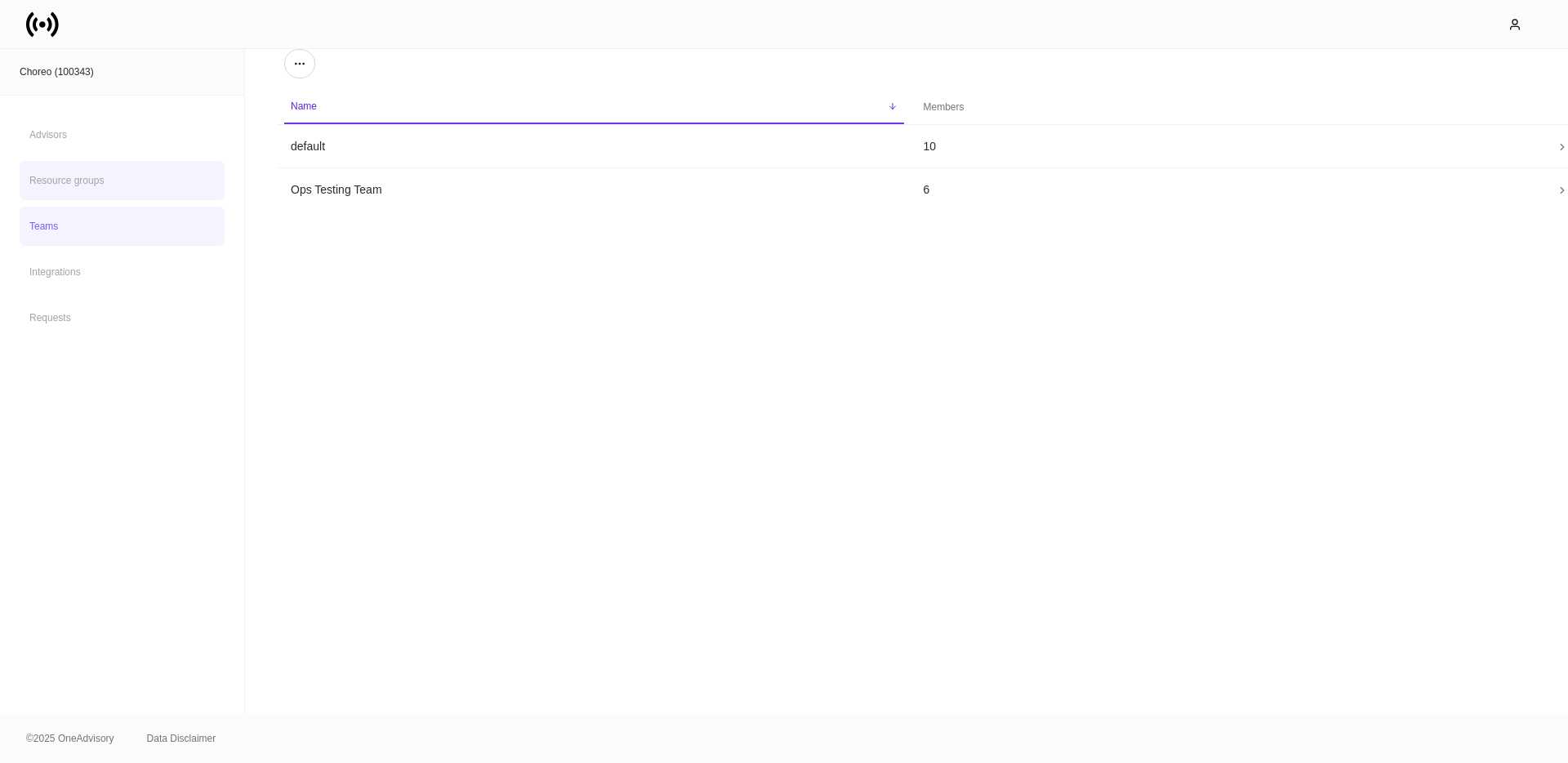 click on "Resource groups" at bounding box center (122, 181) 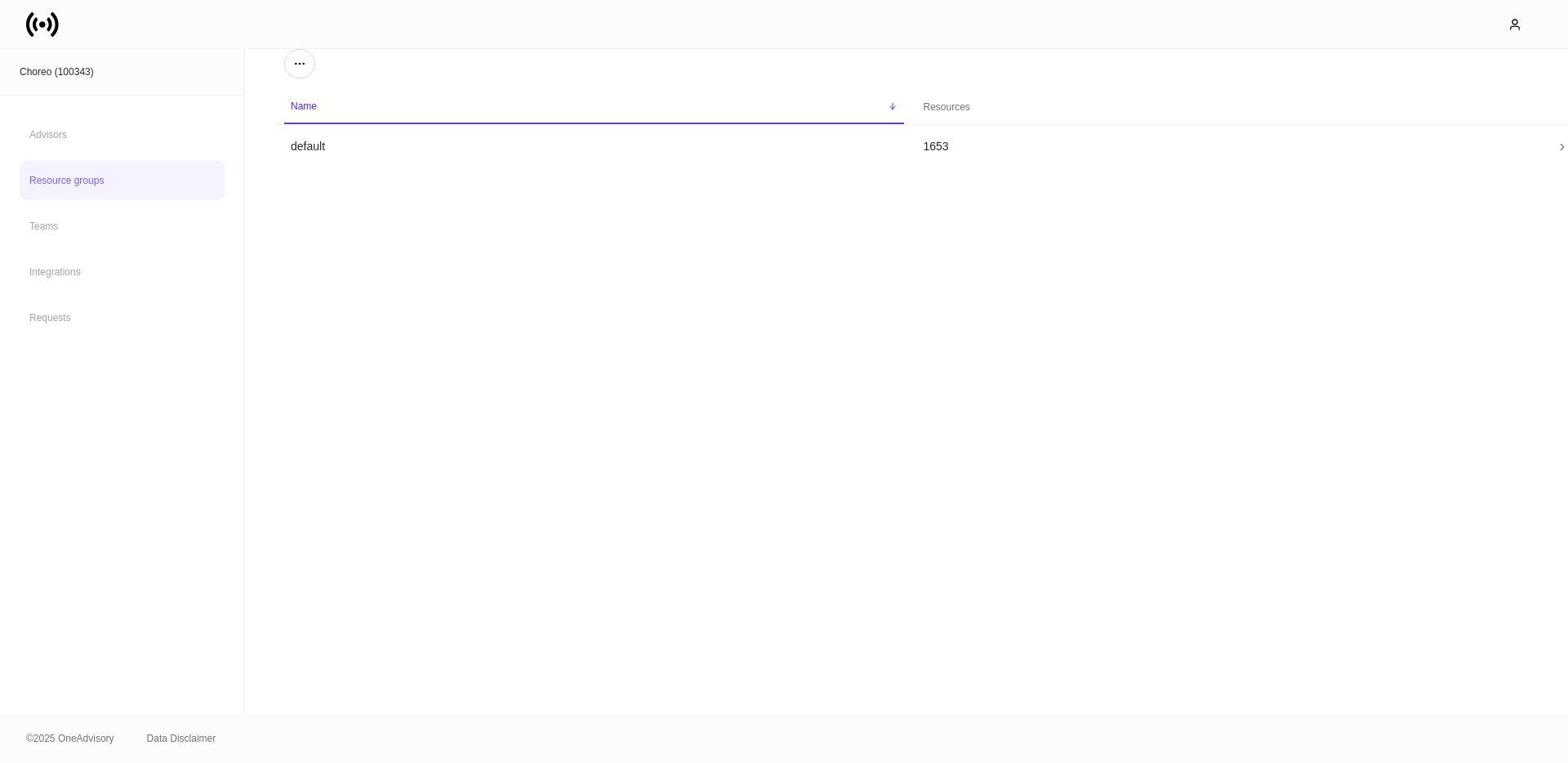 click on "Resource groups" at bounding box center (122, 181) 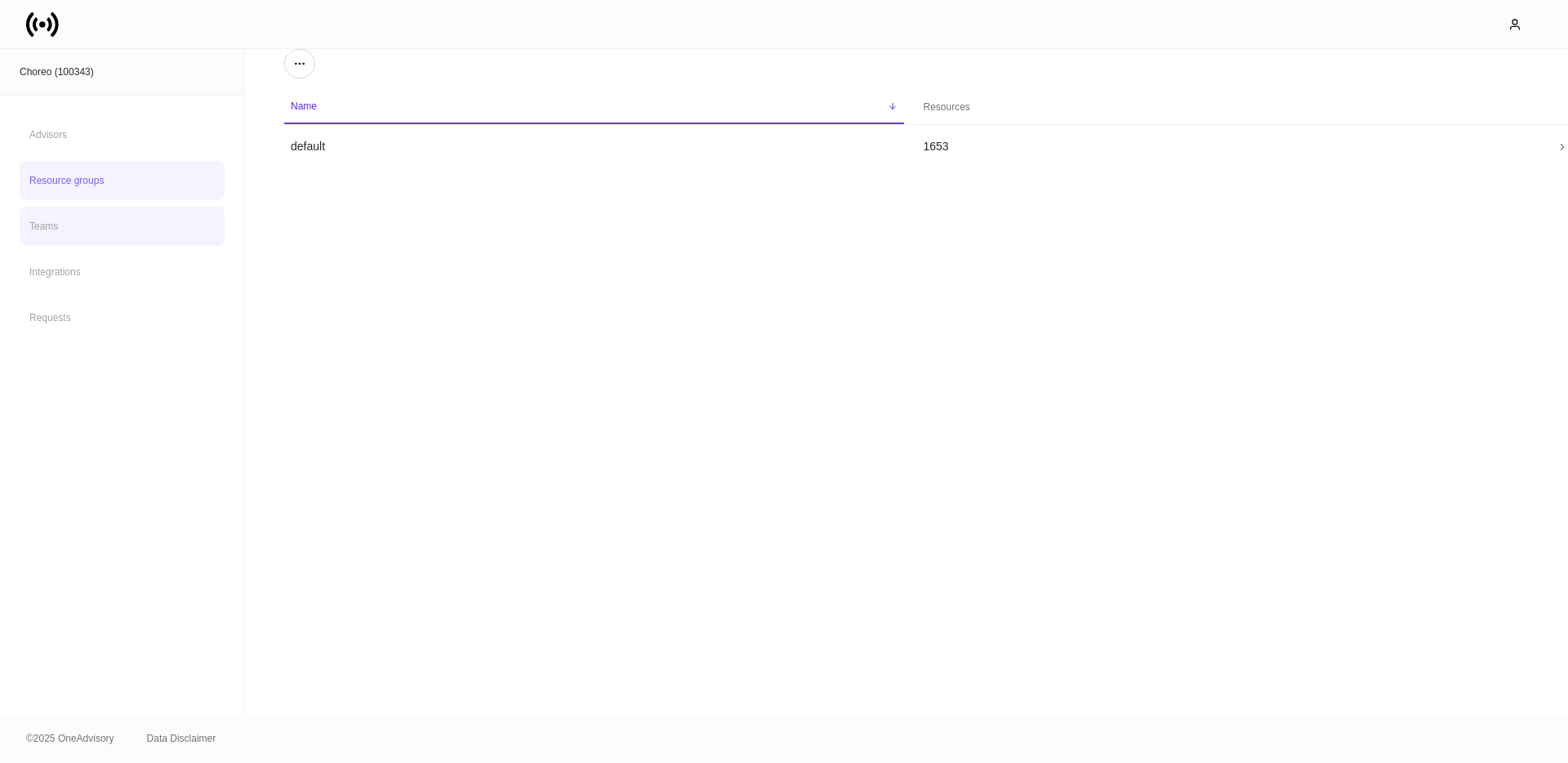 click on "Teams" at bounding box center [122, 226] 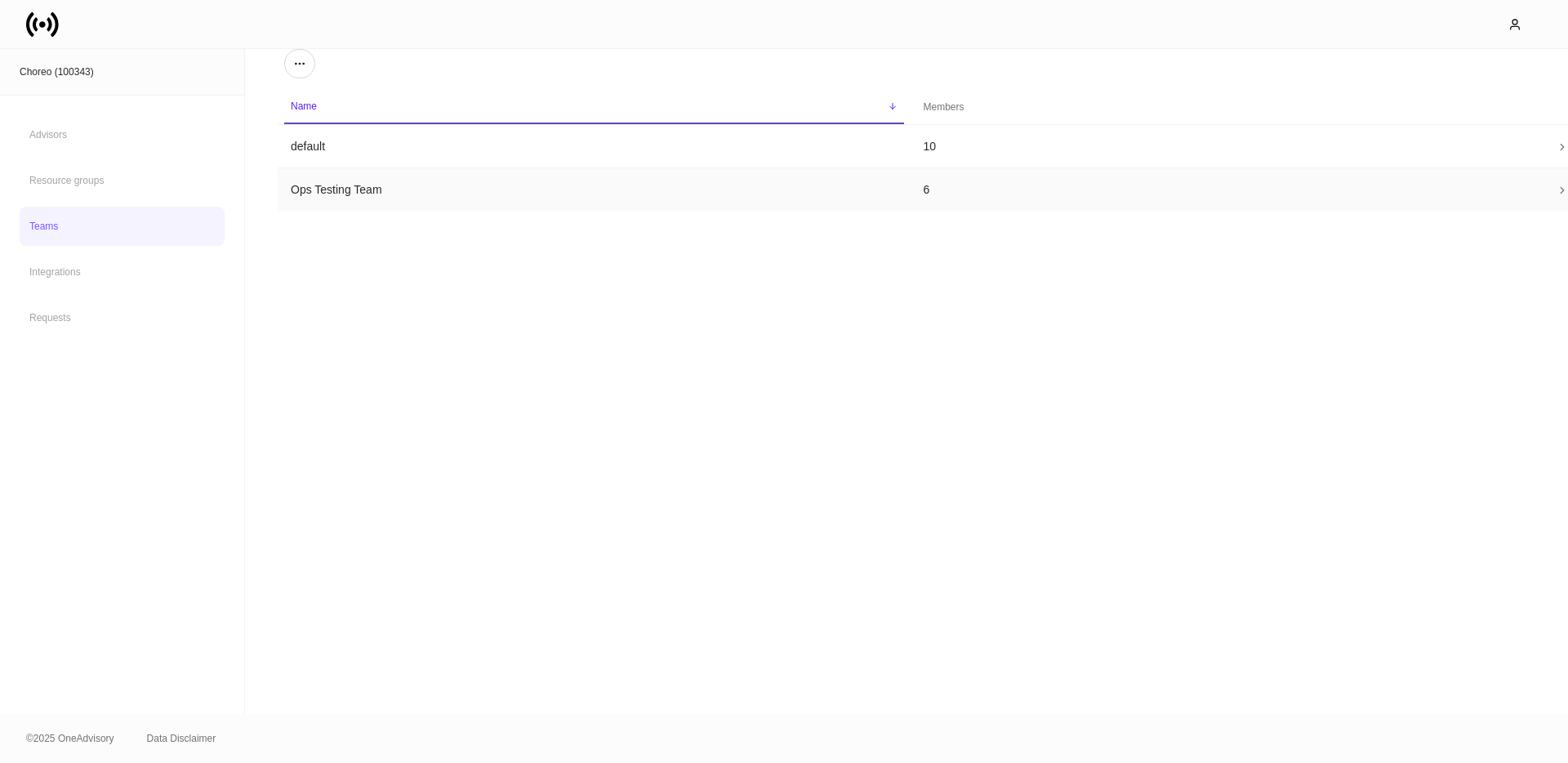 click on "Ops Testing Team" at bounding box center (594, 190) 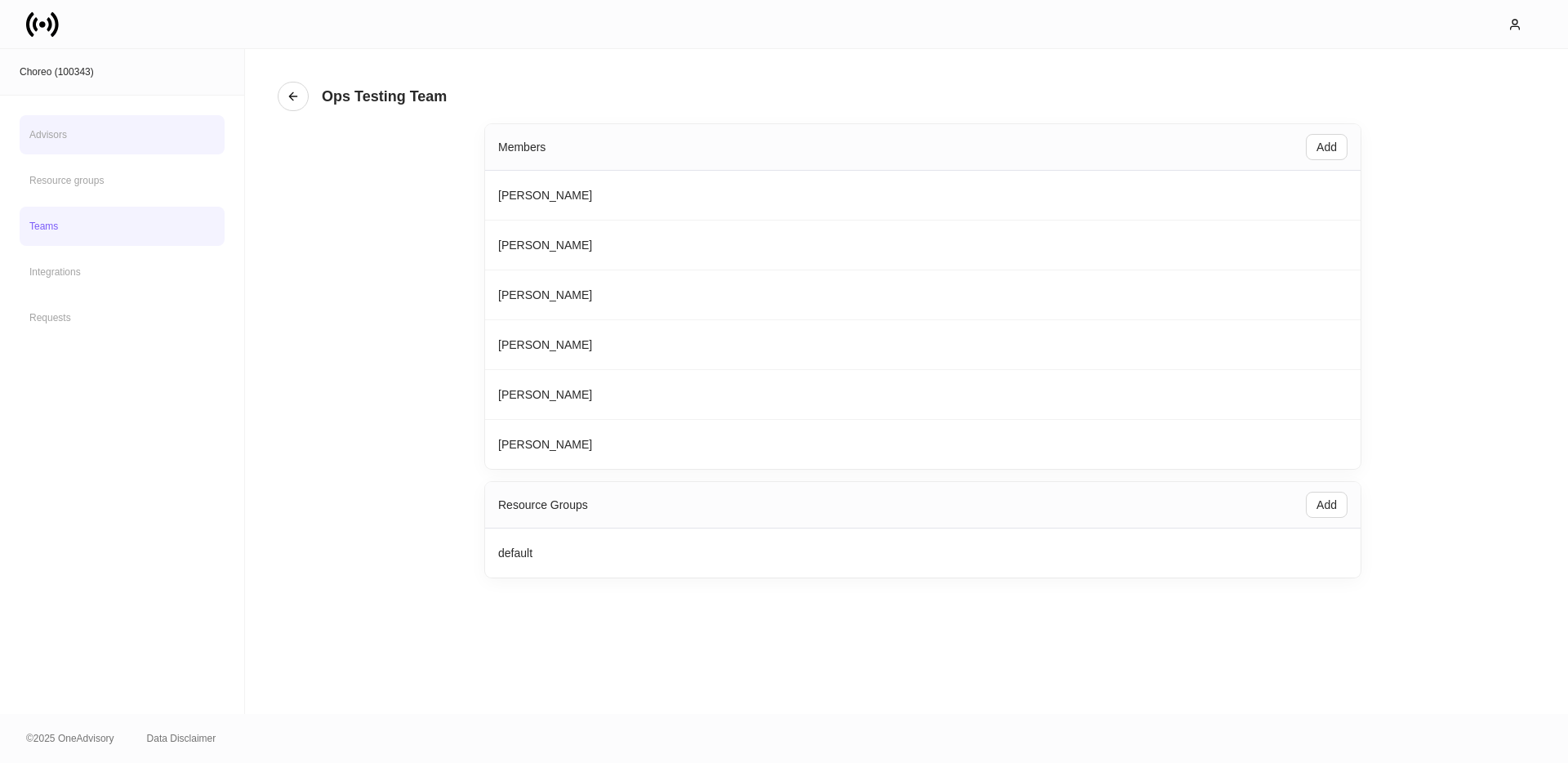 click on "Advisors" at bounding box center (122, 135) 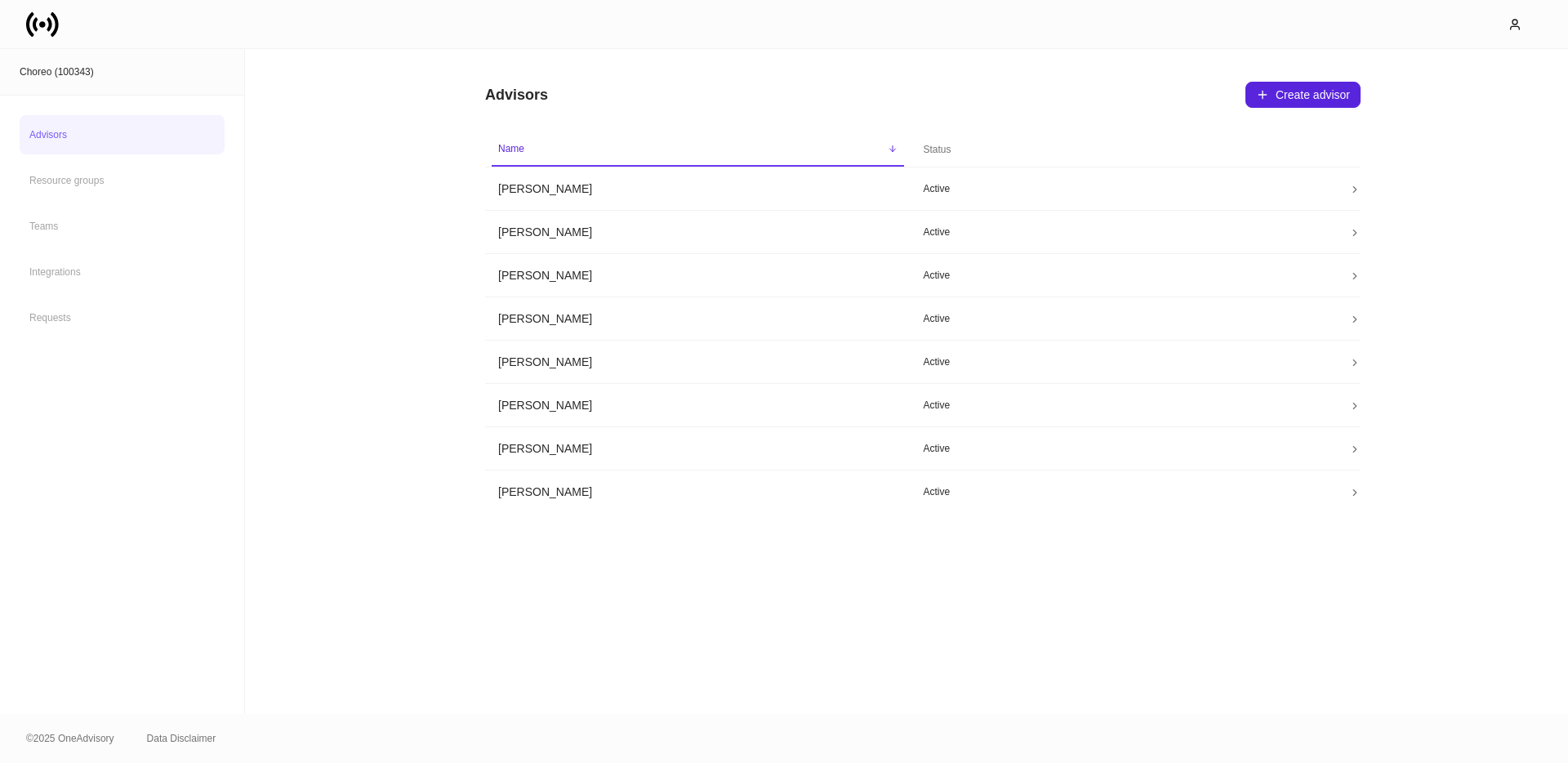 click on "Advisors" at bounding box center (122, 135) 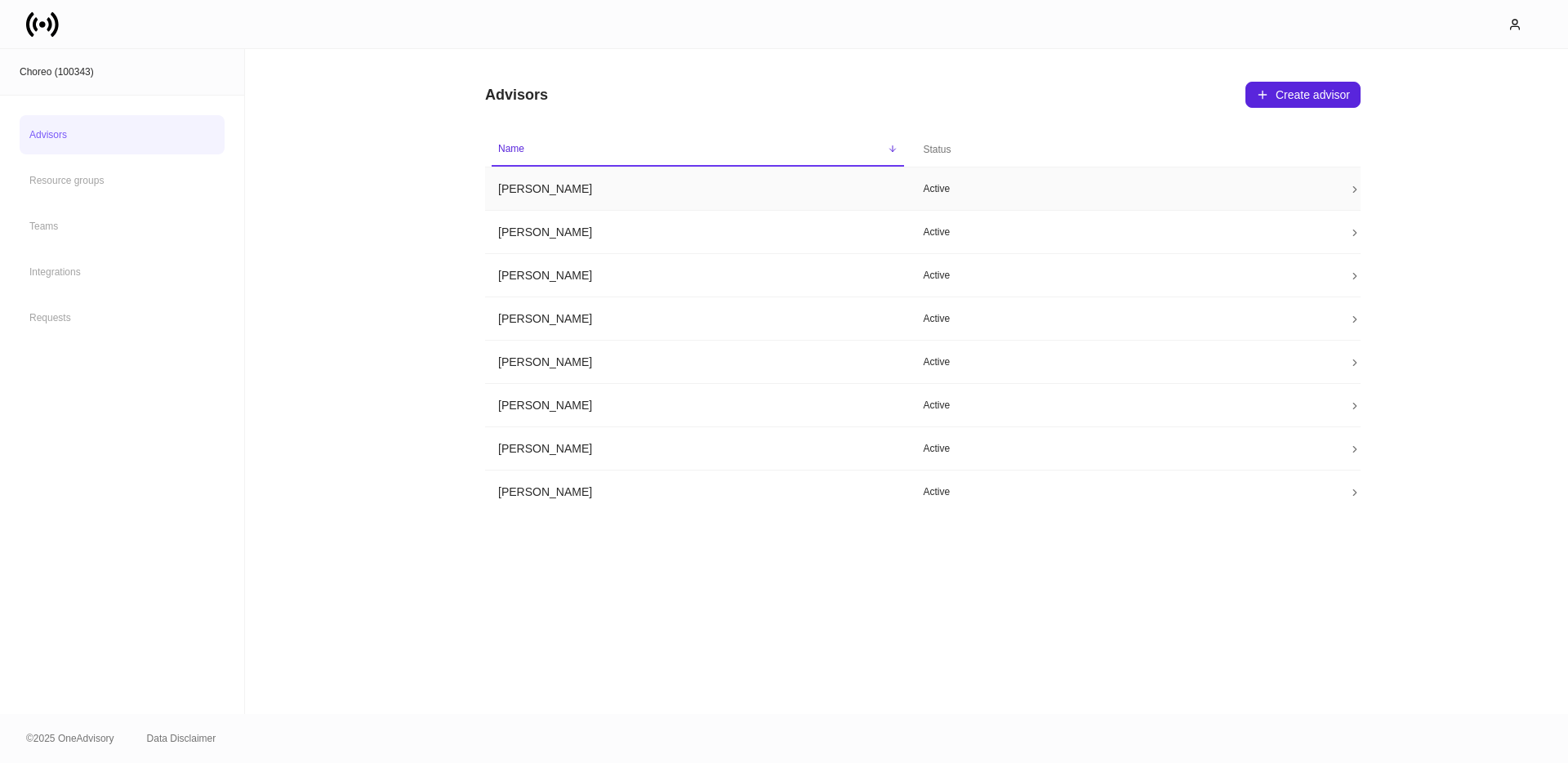 click on "Becky Greene" at bounding box center [697, 189] 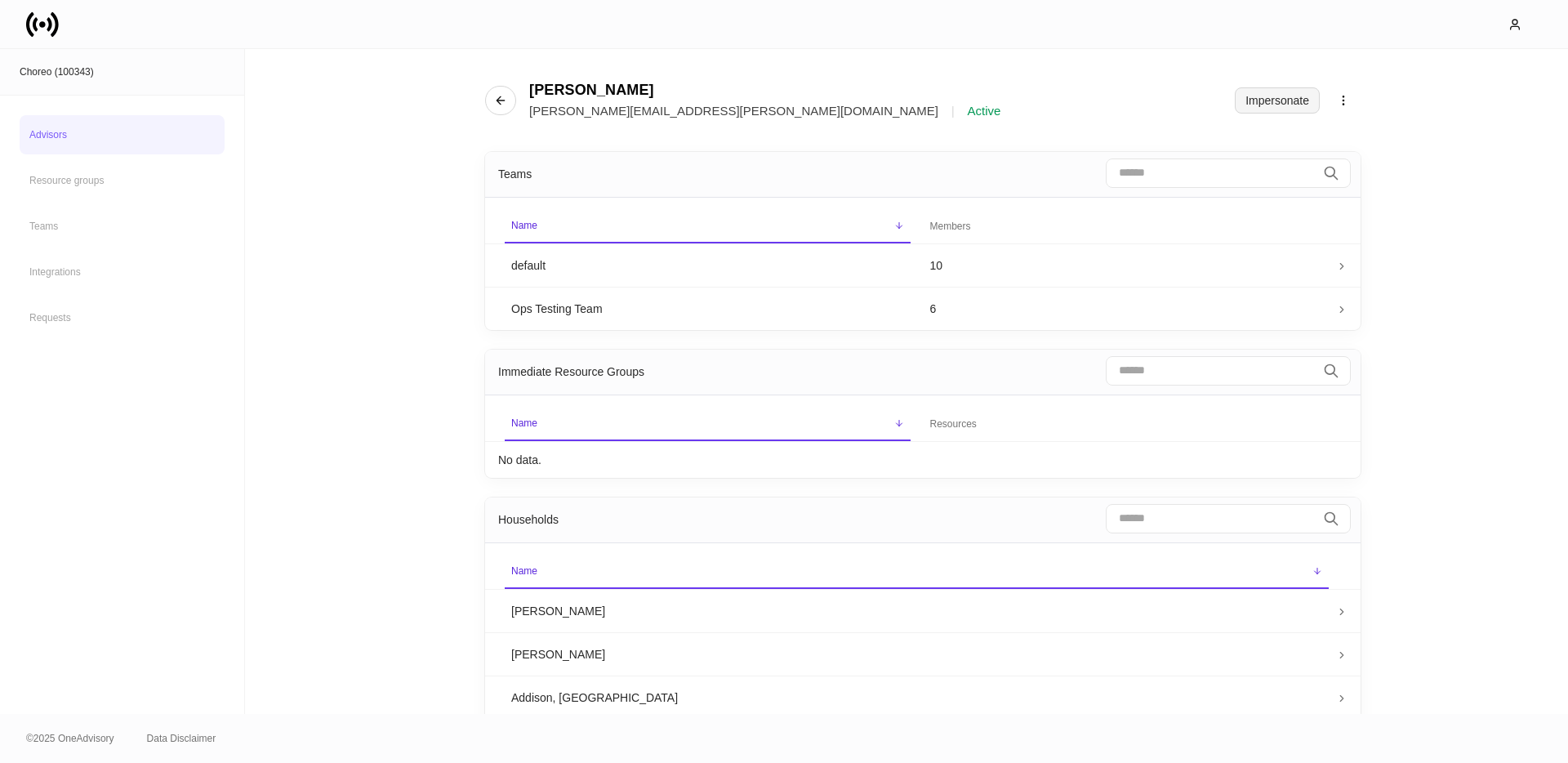 click on "Impersonate" at bounding box center (1277, 100) 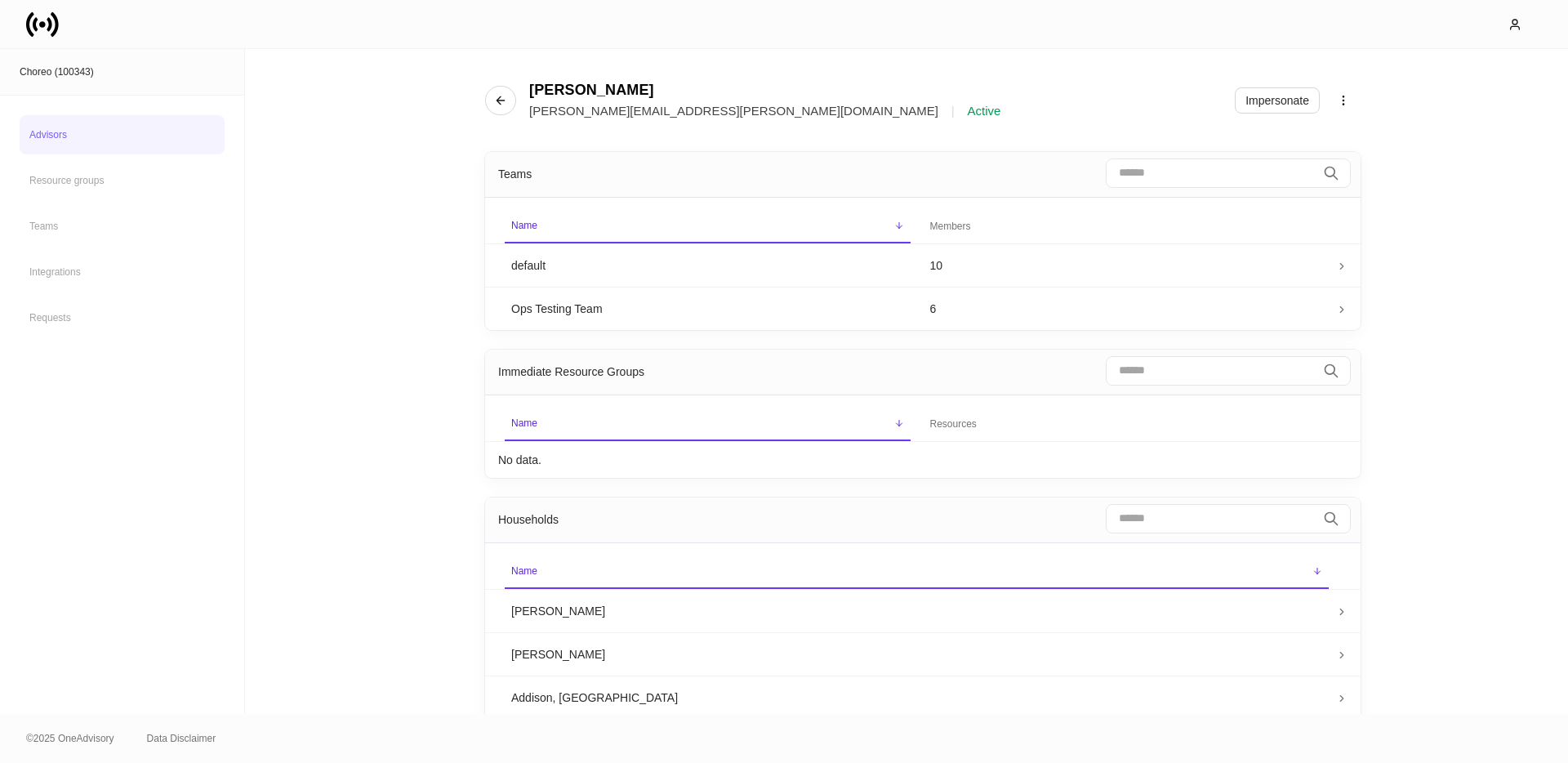 click on "Advisors" at bounding box center [122, 135] 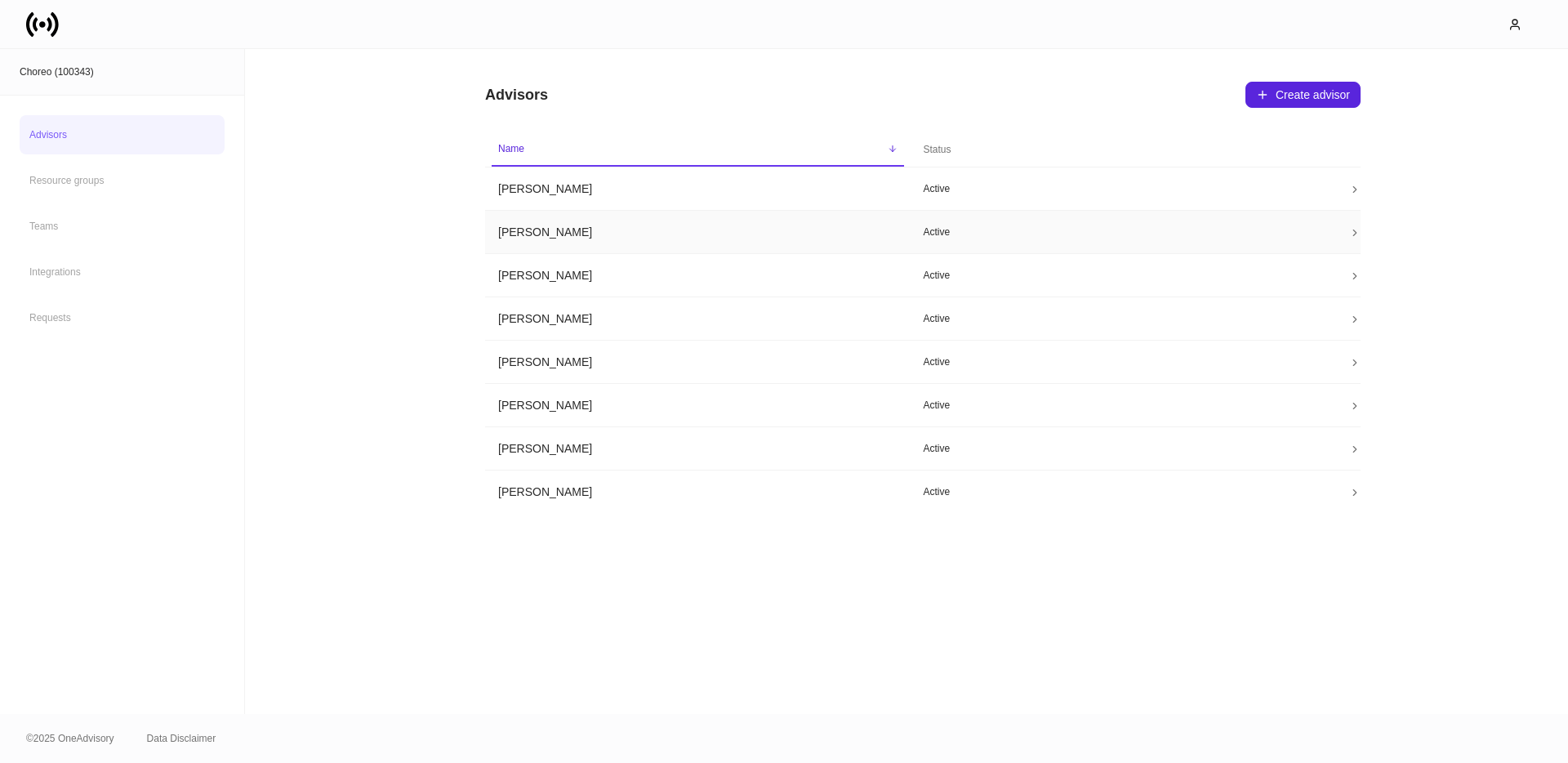 click on "David Connell" at bounding box center [697, 232] 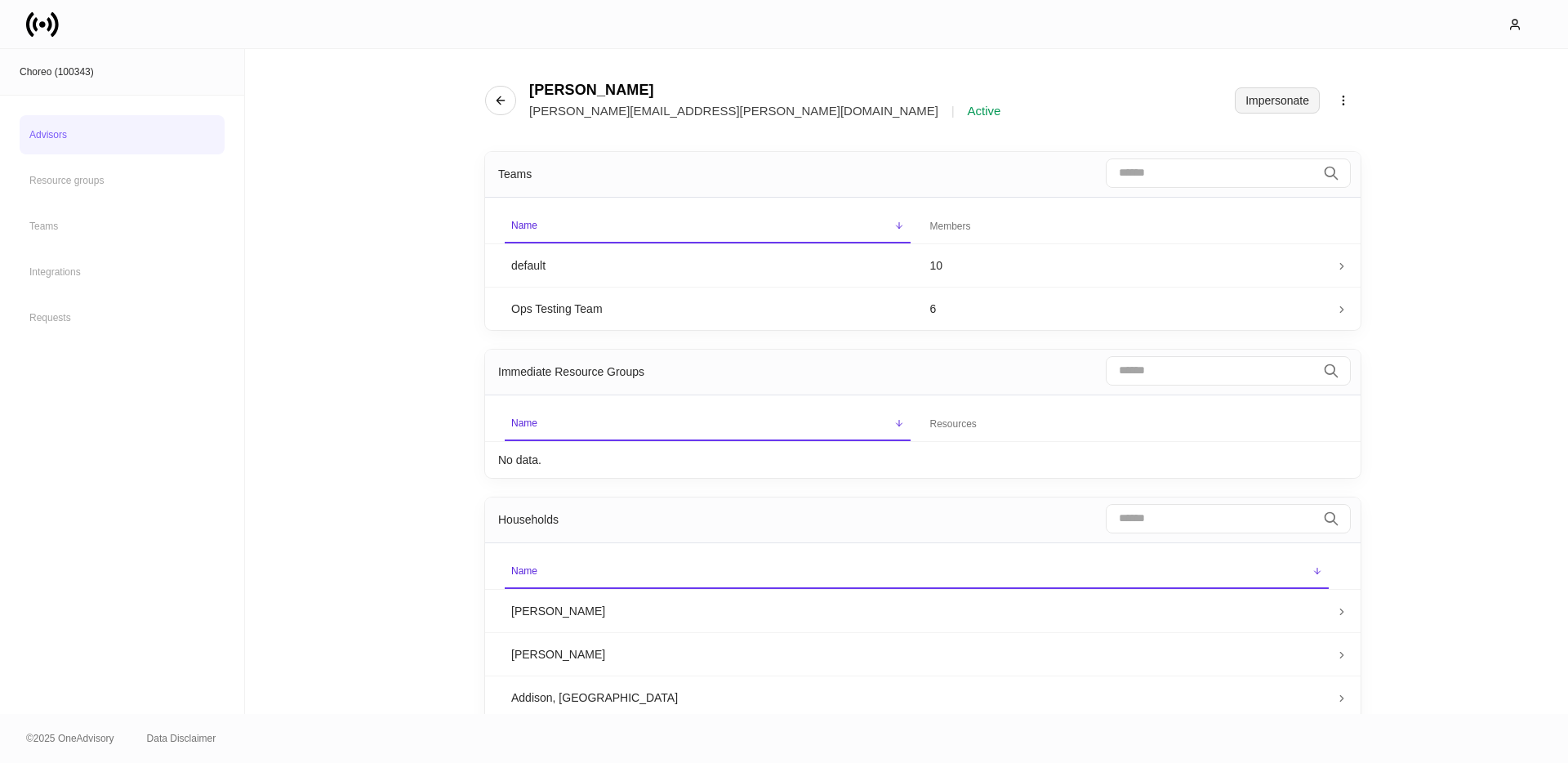 click on "Impersonate" at bounding box center (1277, 100) 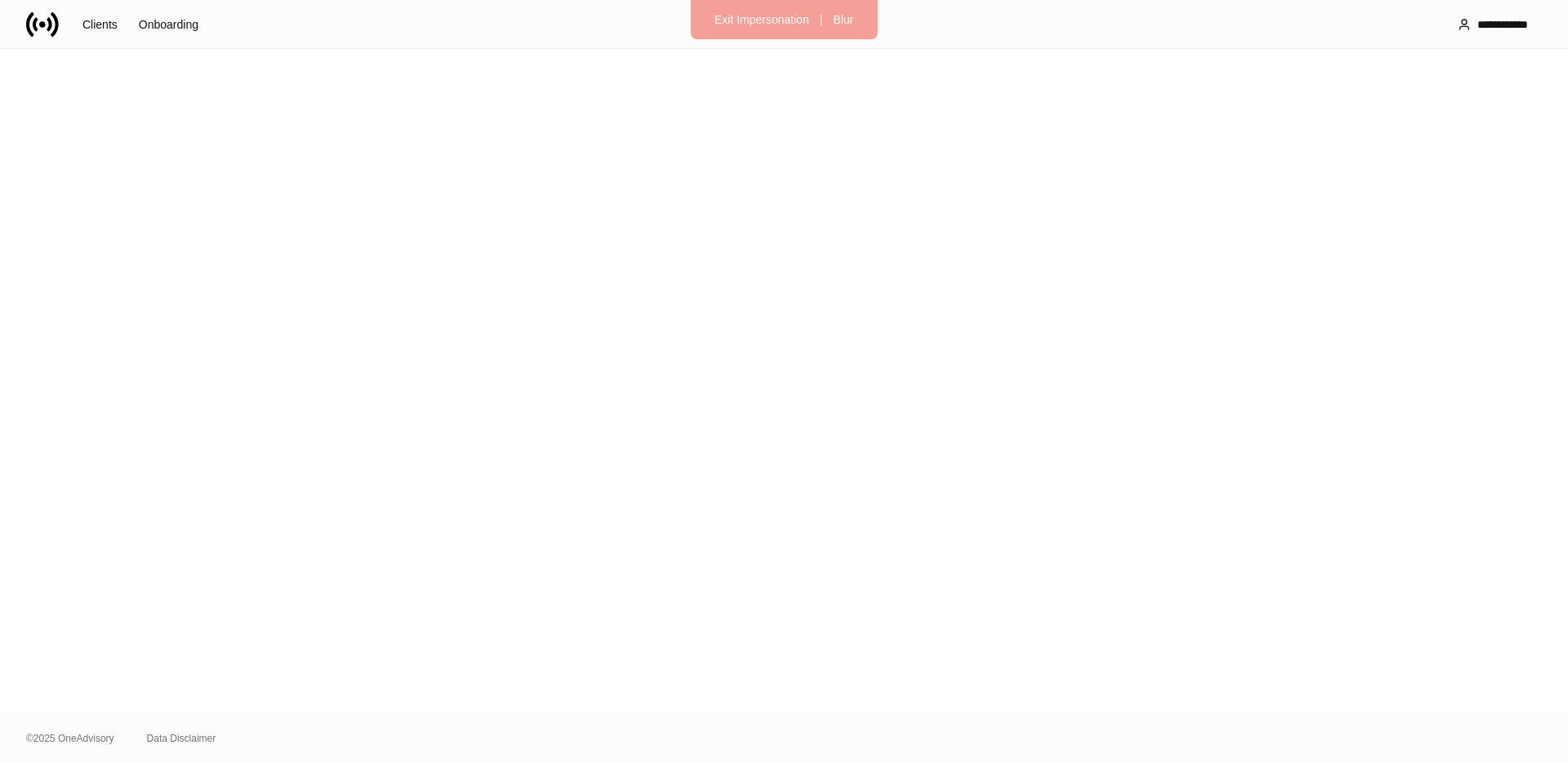 scroll, scrollTop: 0, scrollLeft: 0, axis: both 